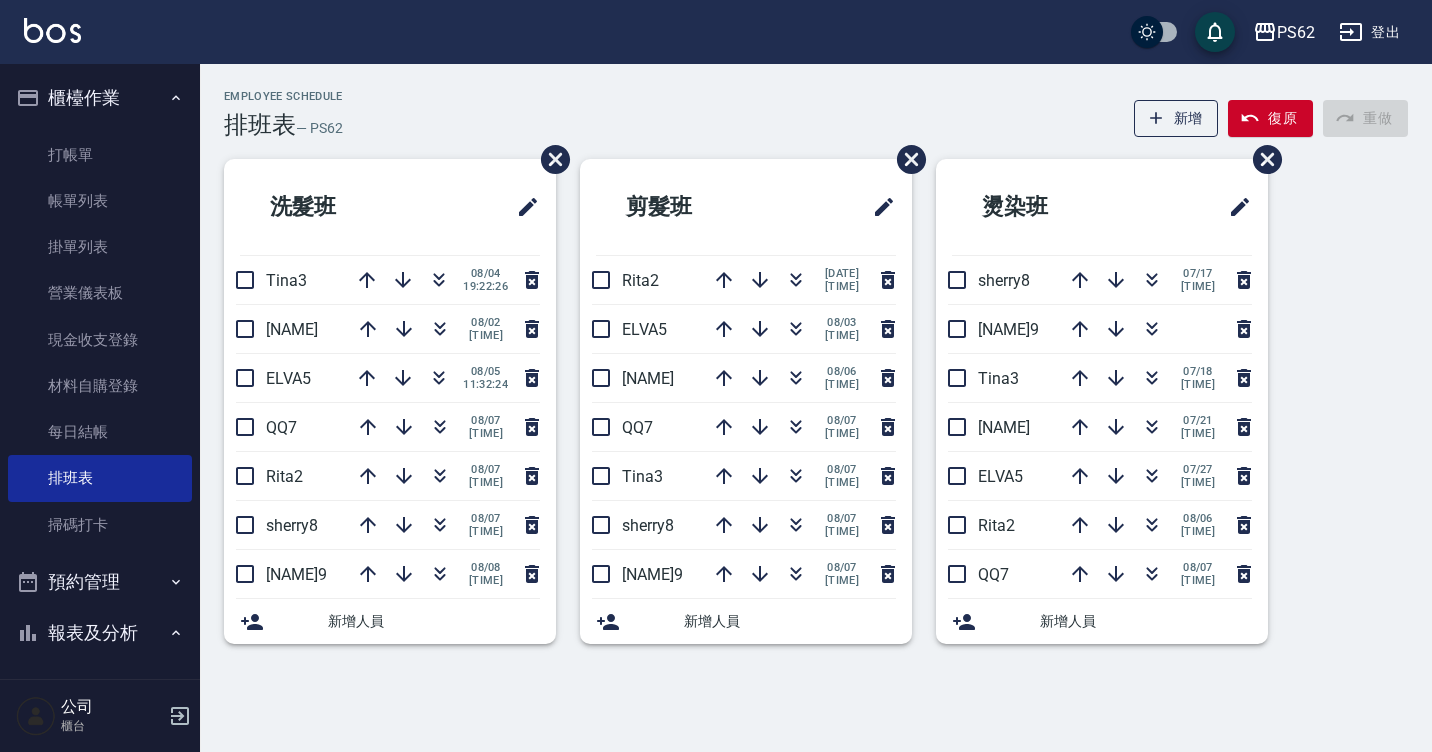 scroll, scrollTop: 0, scrollLeft: 0, axis: both 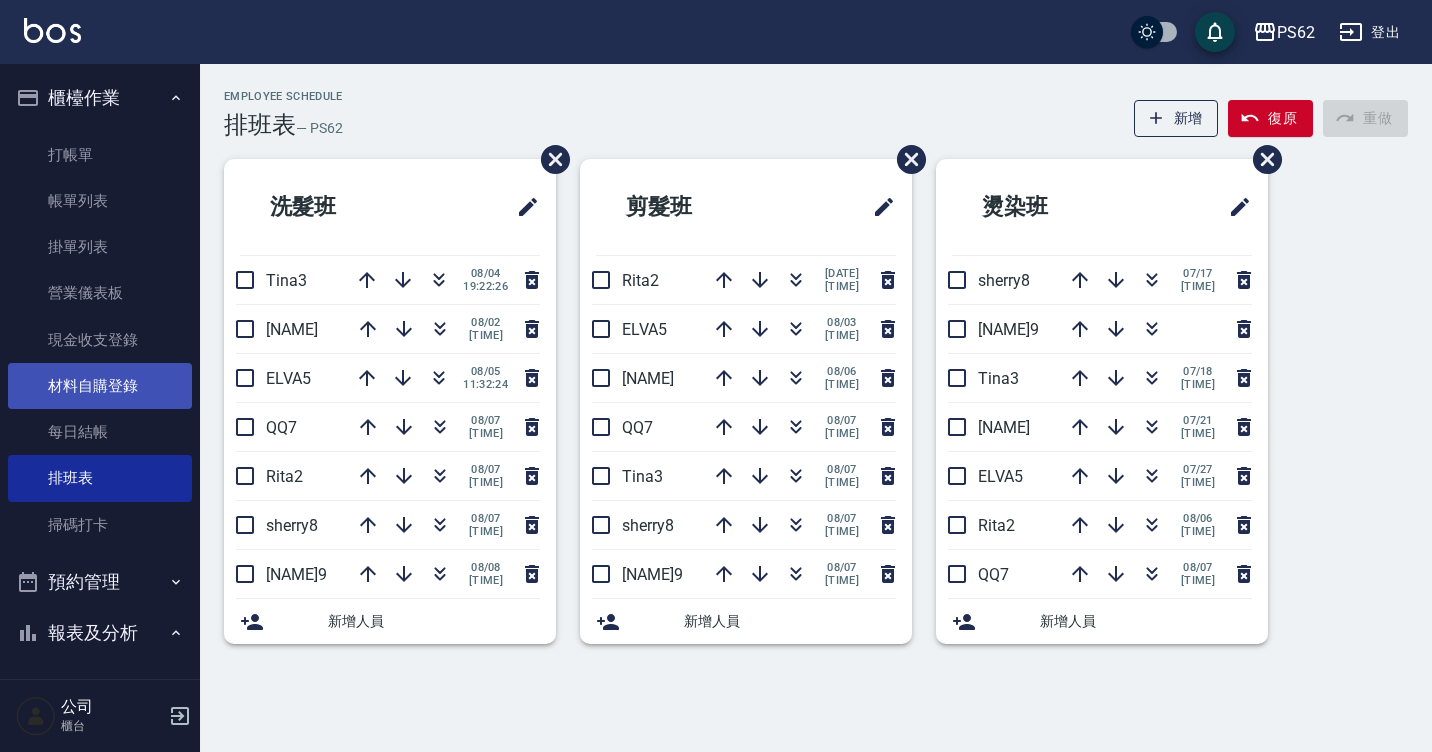 click on "材料自購登錄" at bounding box center [100, 386] 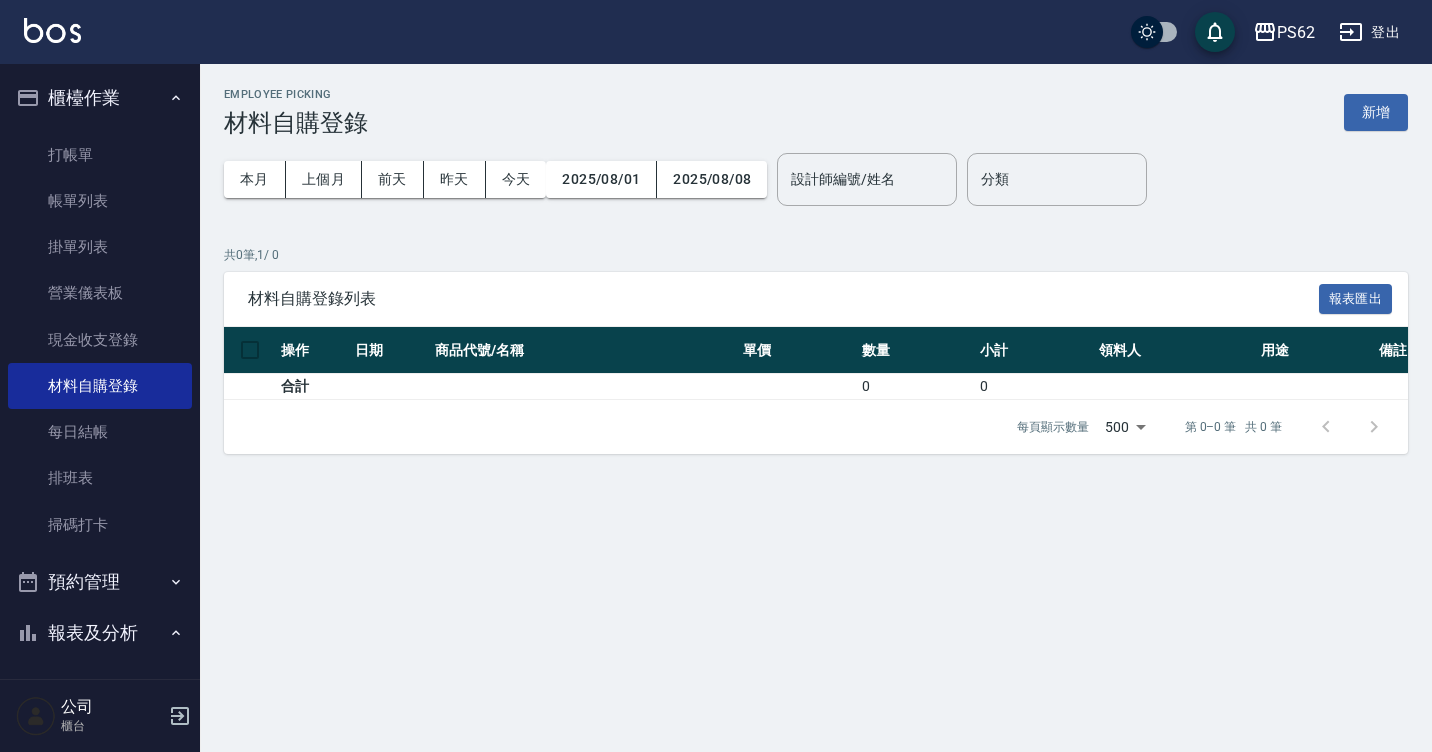 click on "新增" at bounding box center (1376, 112) 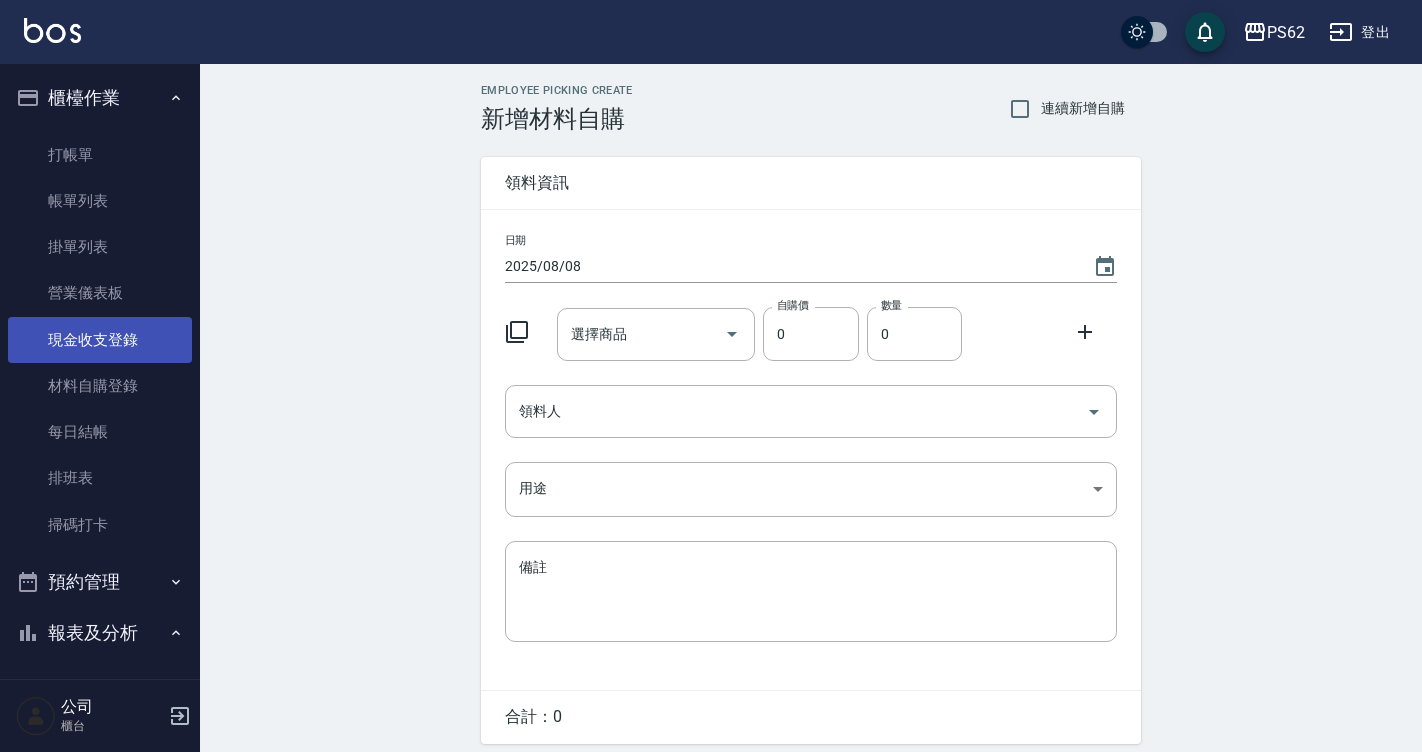 click on "現金收支登錄" at bounding box center (100, 340) 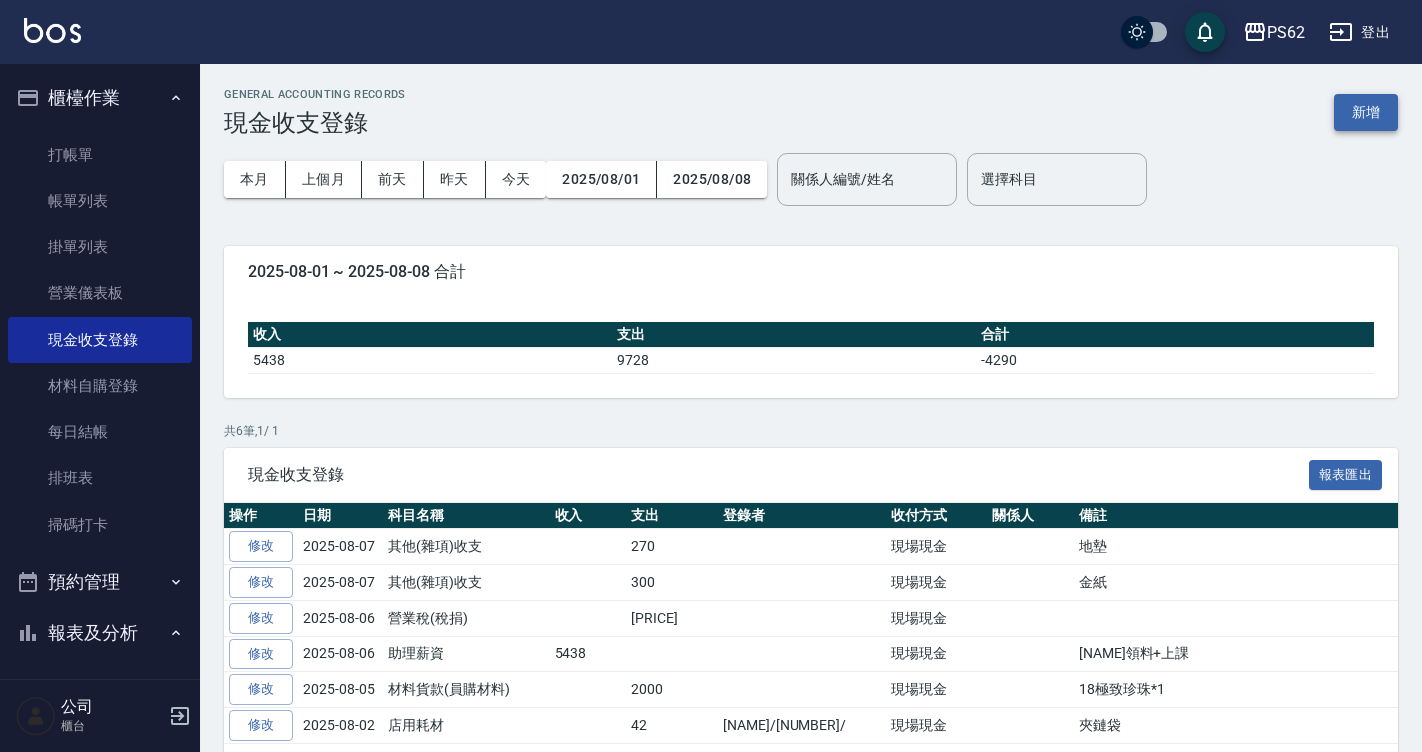 click on "新增" at bounding box center [1366, 112] 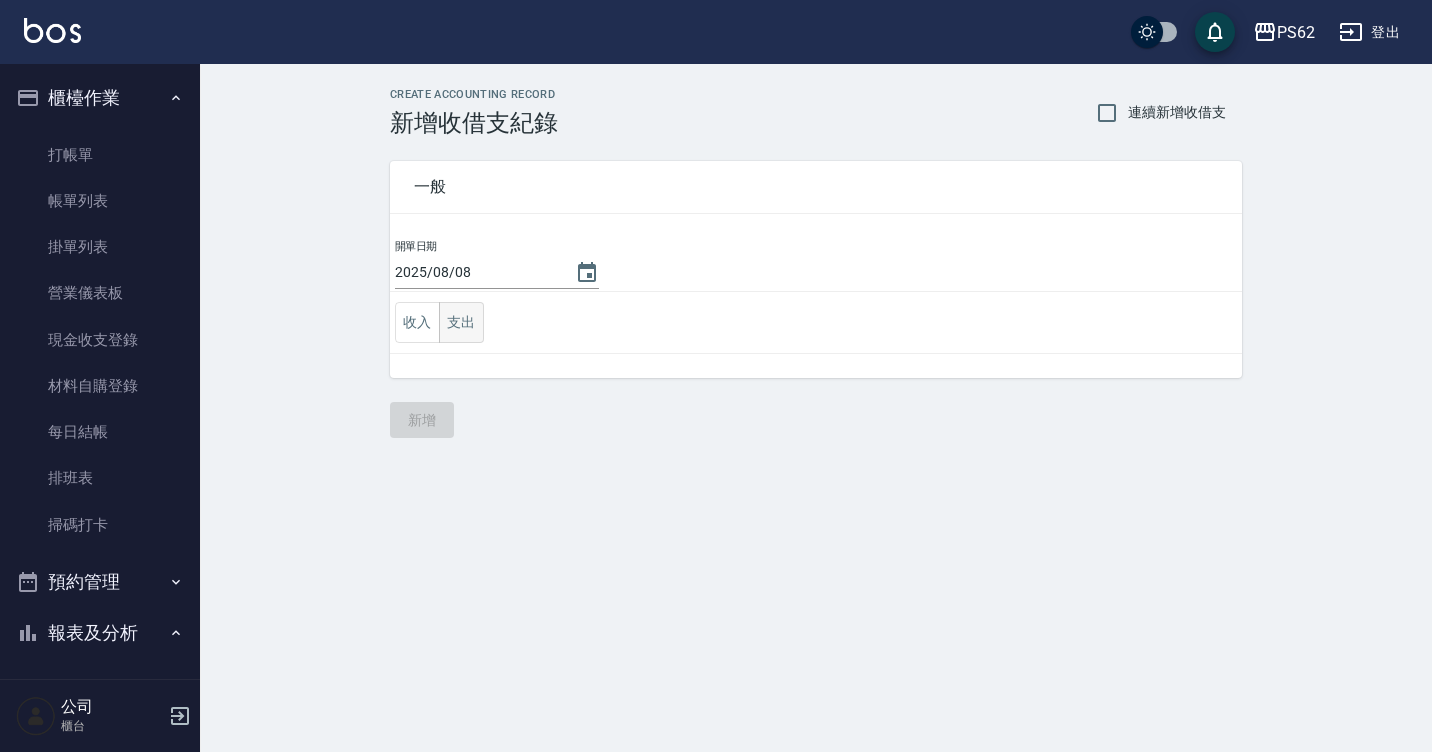 click on "支出" at bounding box center (461, 322) 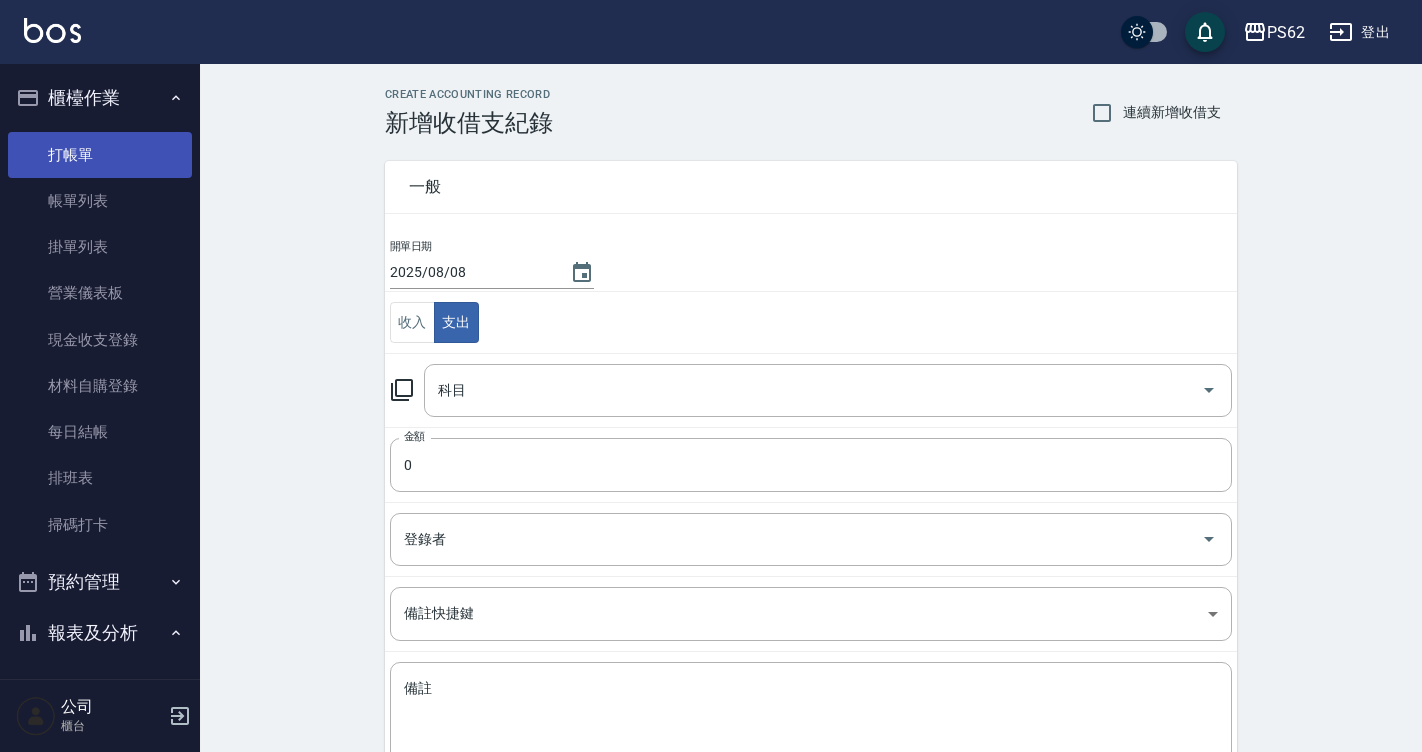 click on "打帳單" at bounding box center [100, 155] 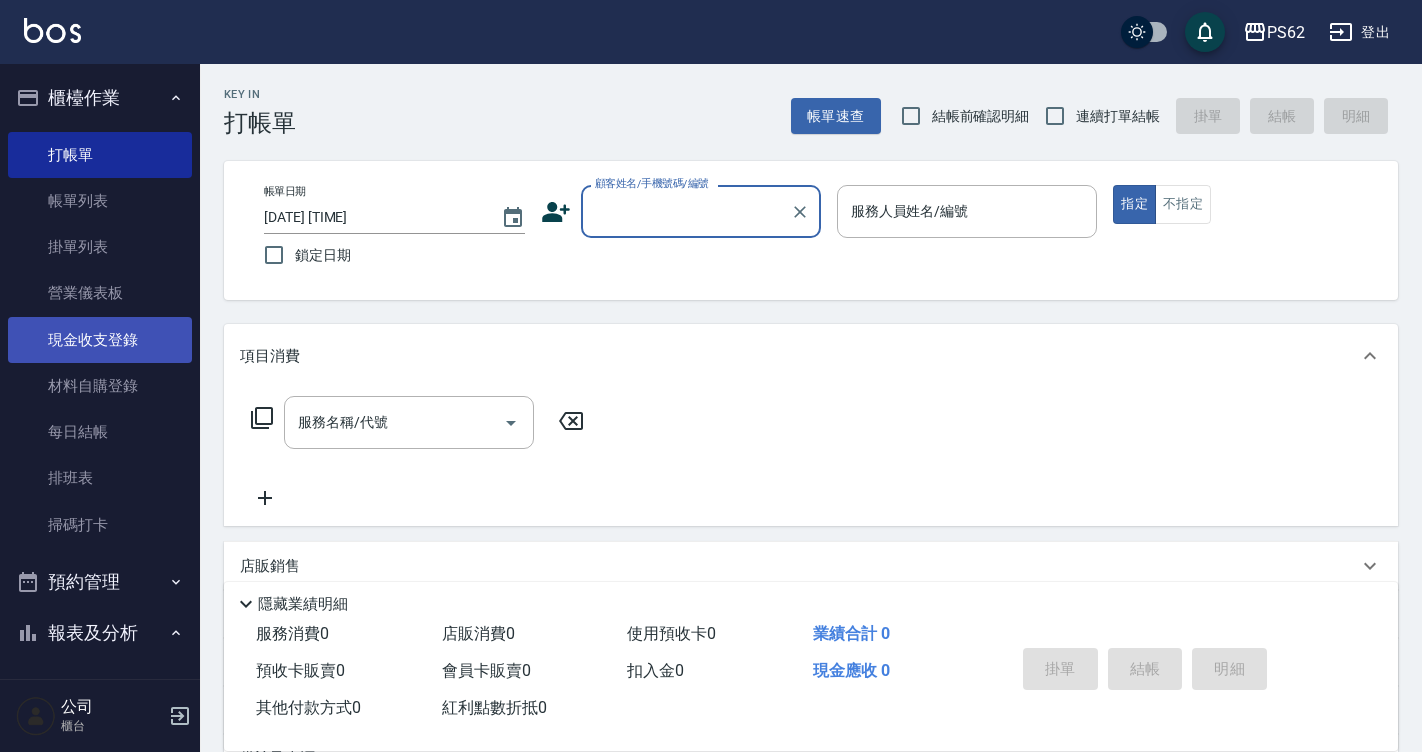 click on "現金收支登錄" at bounding box center [100, 340] 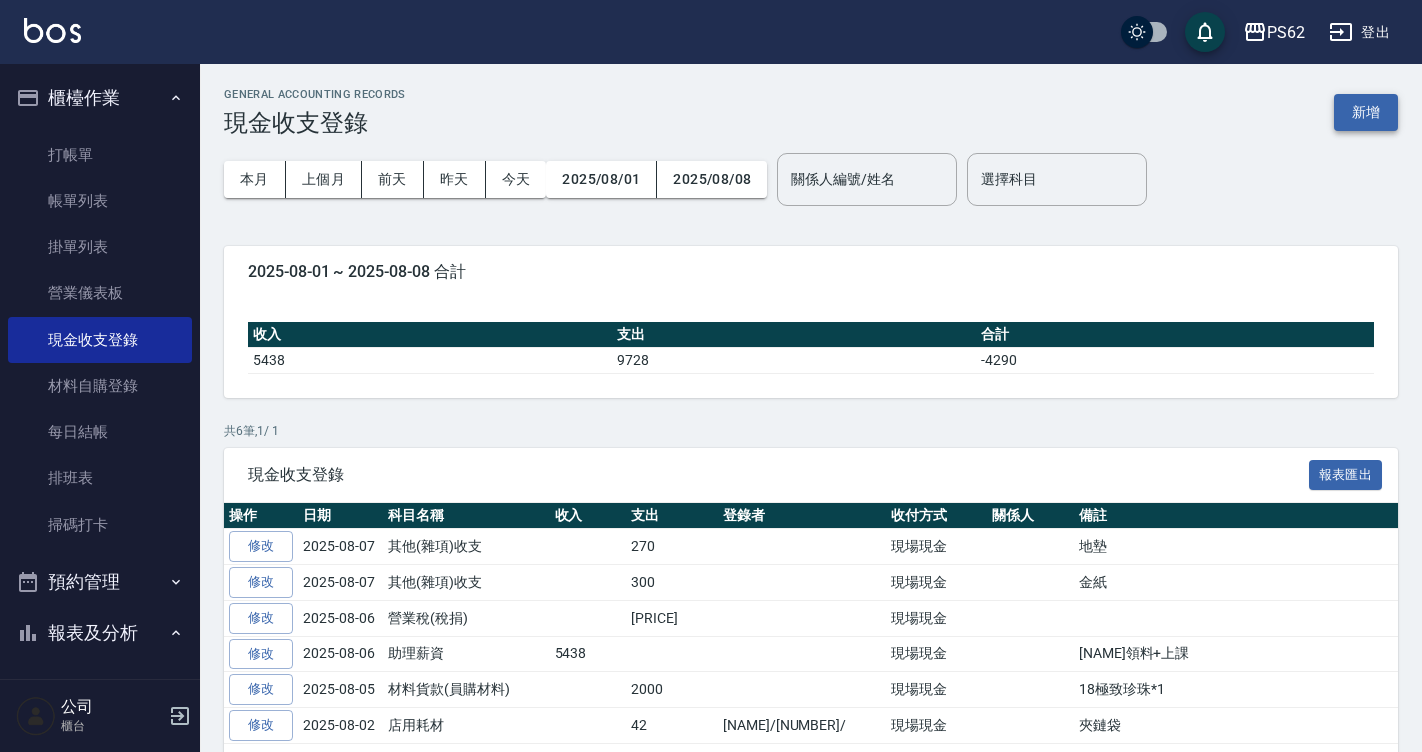 click on "新增" at bounding box center (1366, 112) 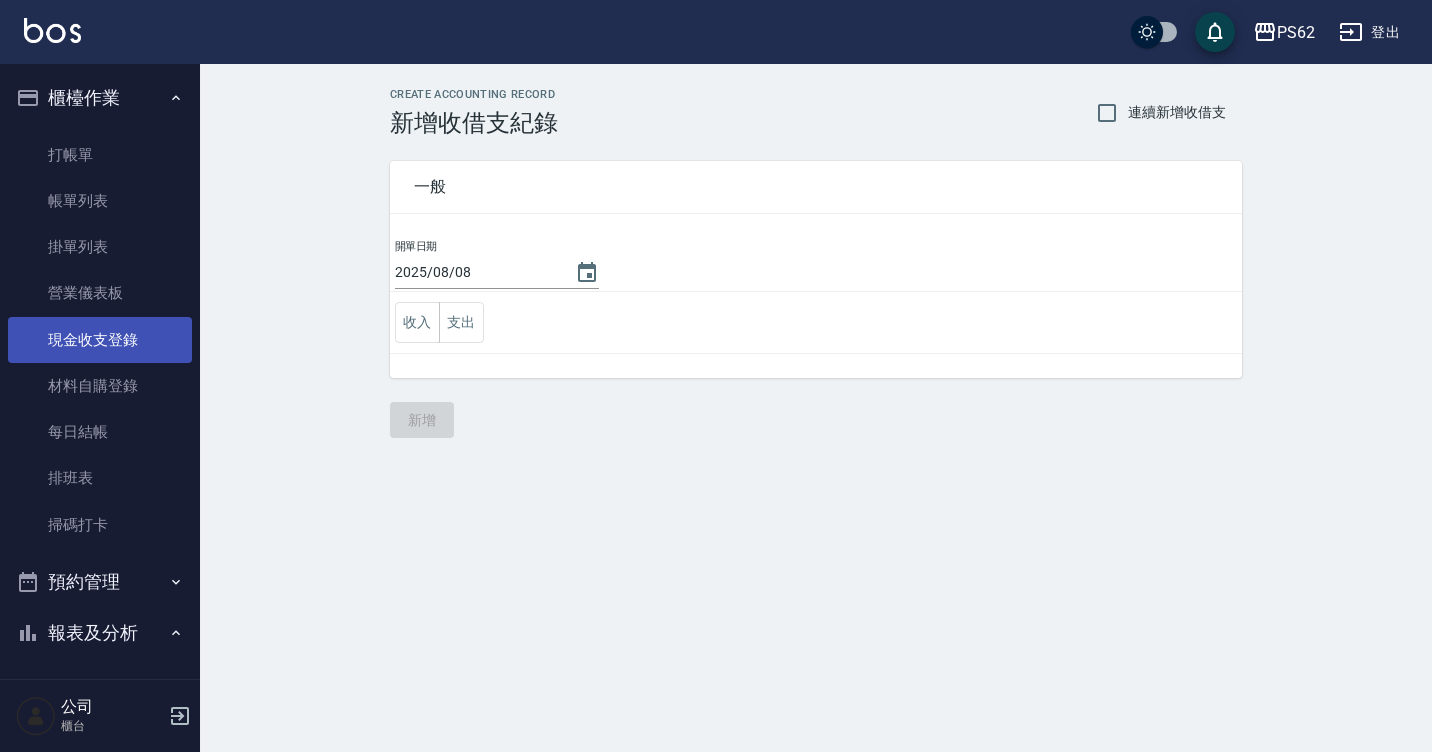 click on "現金收支登錄" at bounding box center (100, 340) 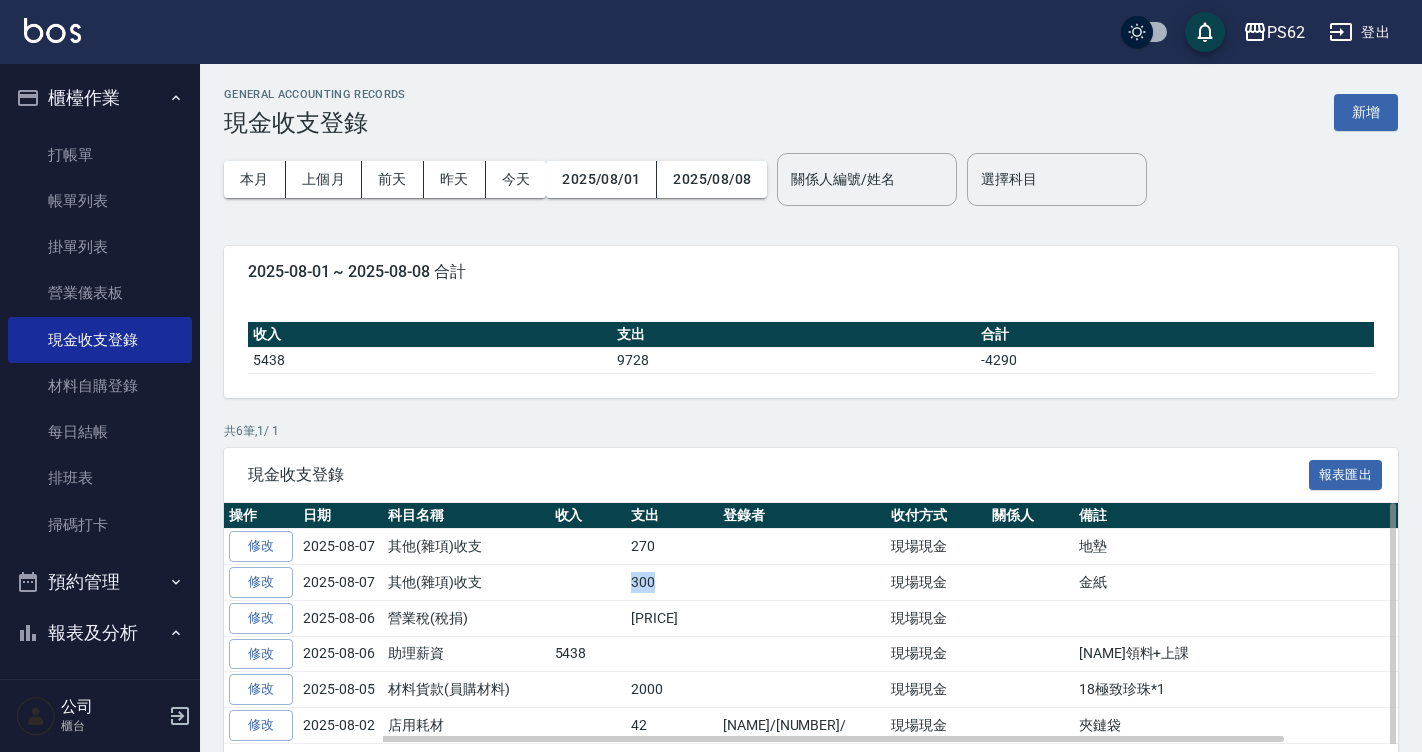 drag, startPoint x: 599, startPoint y: 593, endPoint x: 763, endPoint y: 594, distance: 164.00305 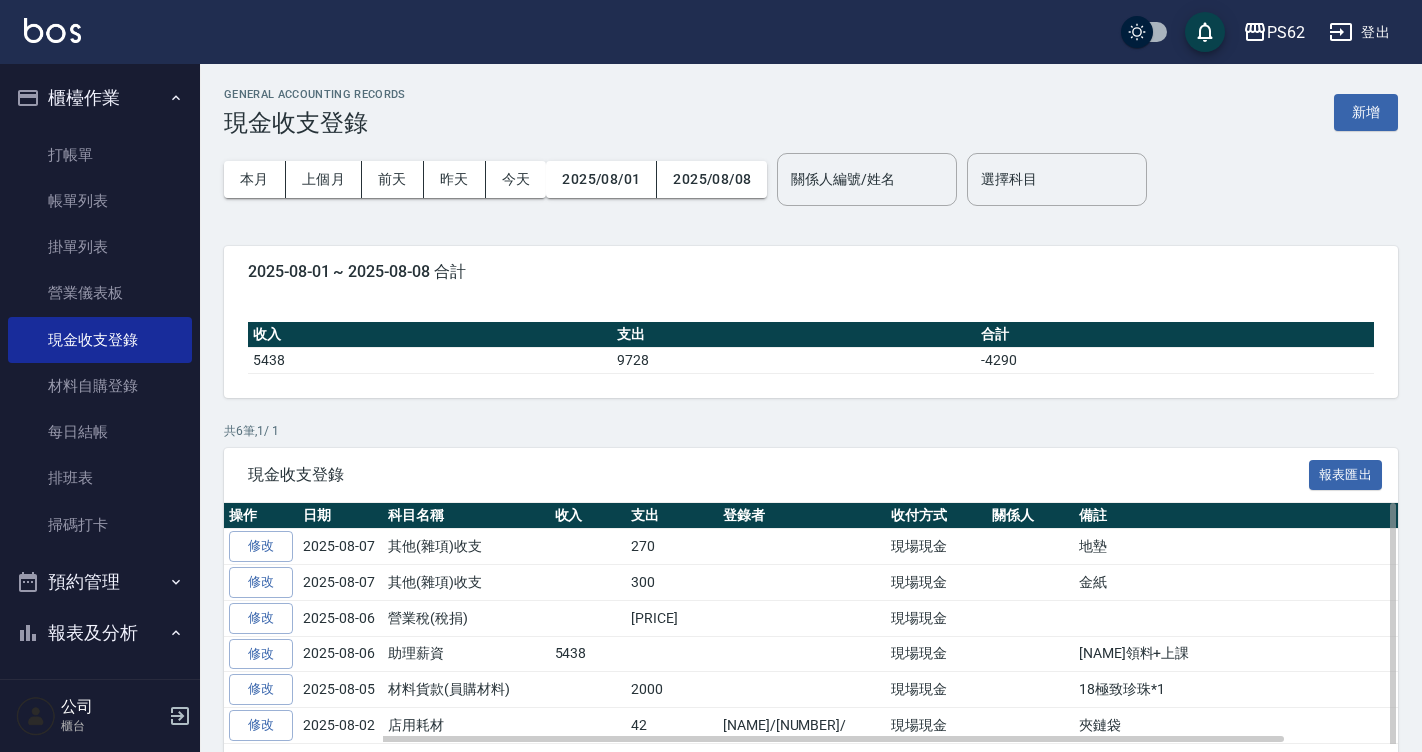 click at bounding box center (802, 583) 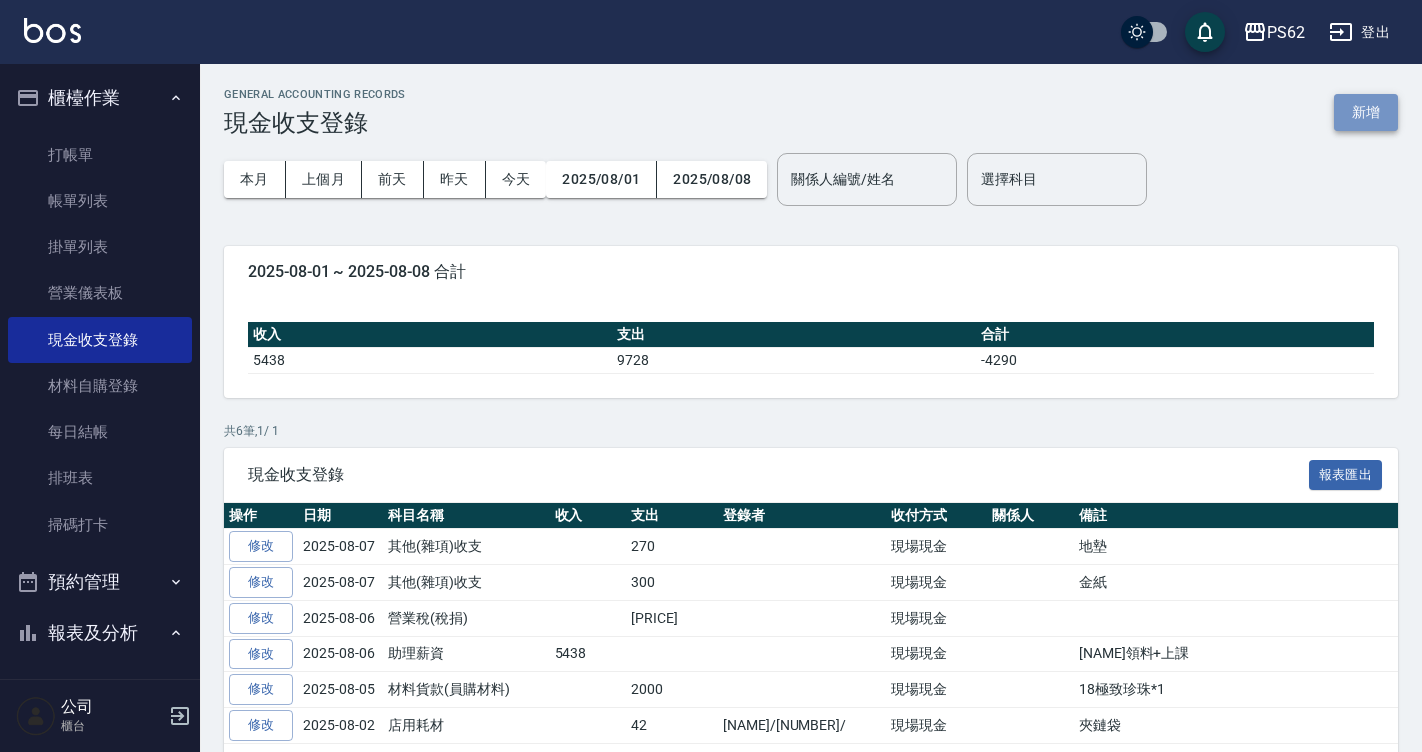 click on "新增" at bounding box center [1366, 112] 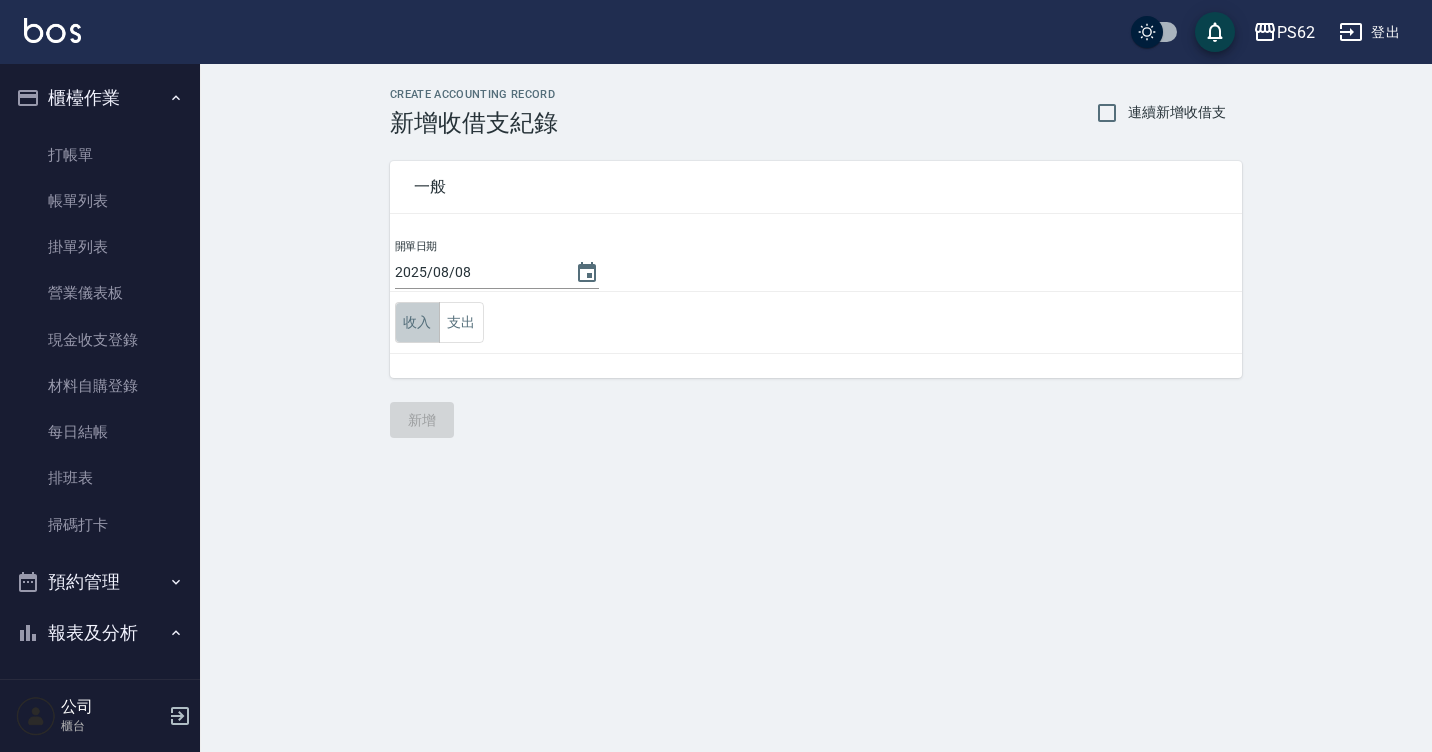 click on "收入" at bounding box center (417, 322) 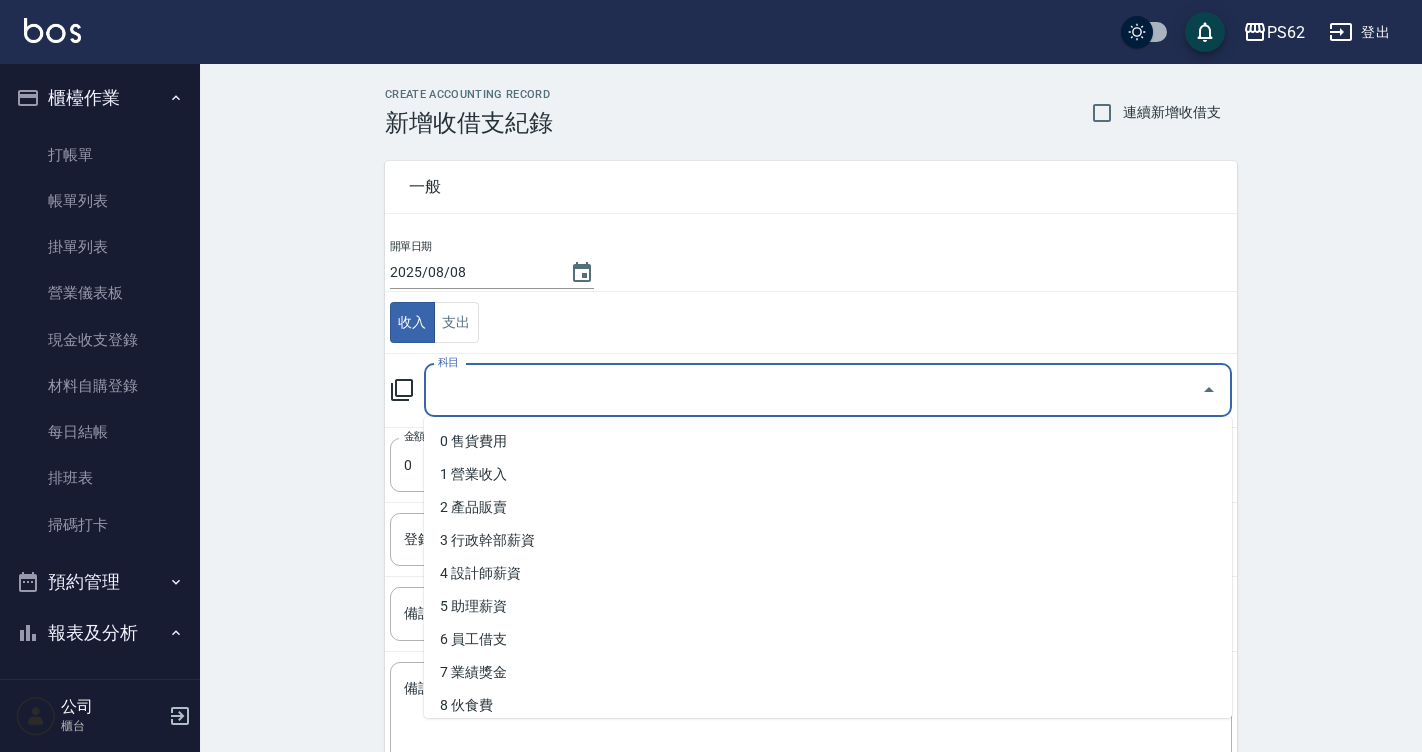 click on "科目" at bounding box center [813, 390] 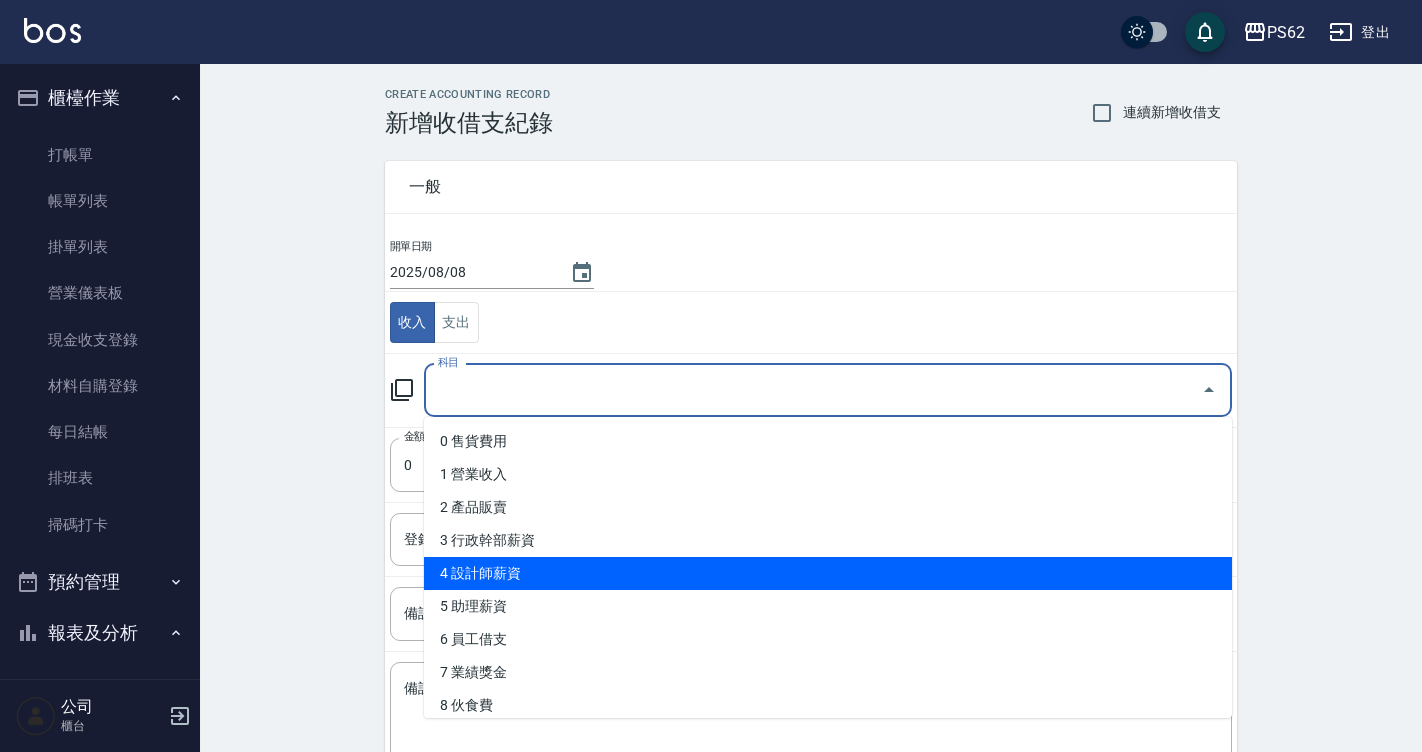 click on "4 設計師薪資" at bounding box center (828, 573) 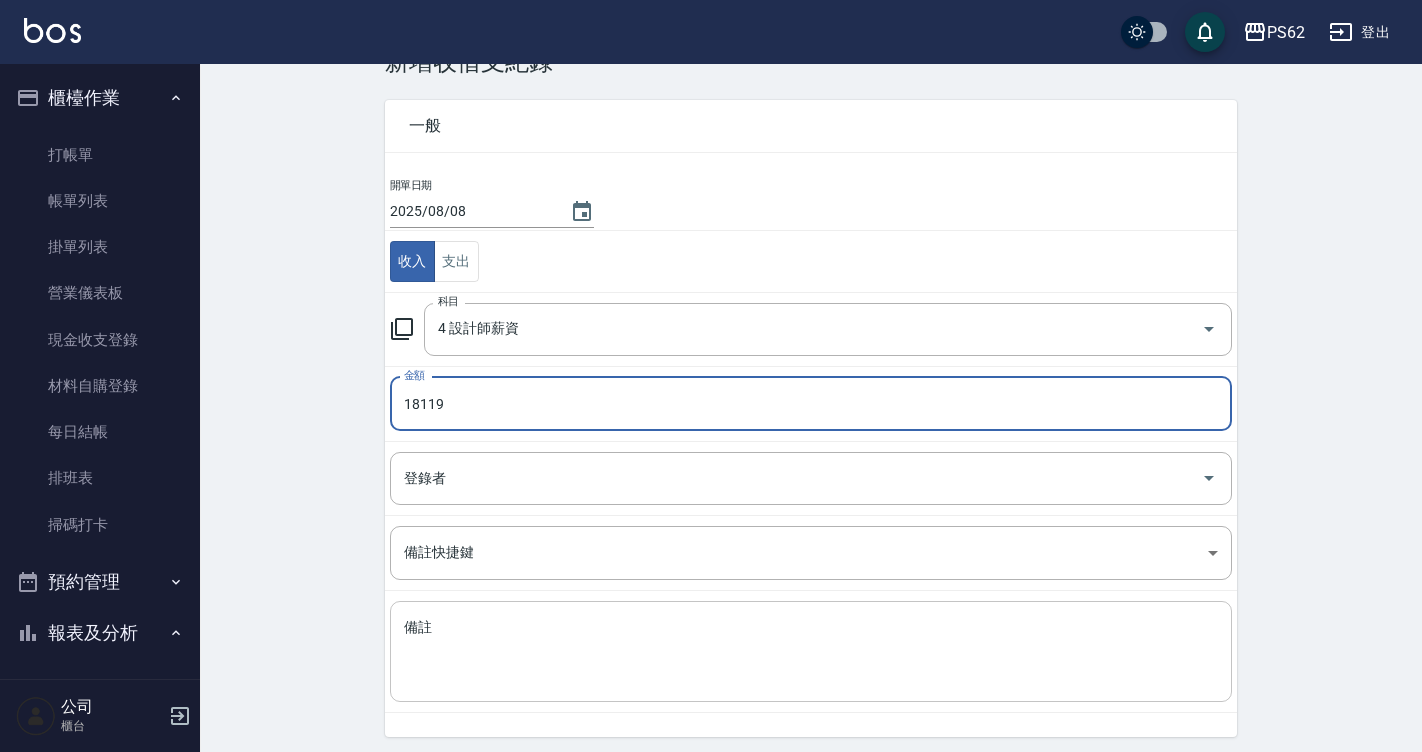 scroll, scrollTop: 131, scrollLeft: 0, axis: vertical 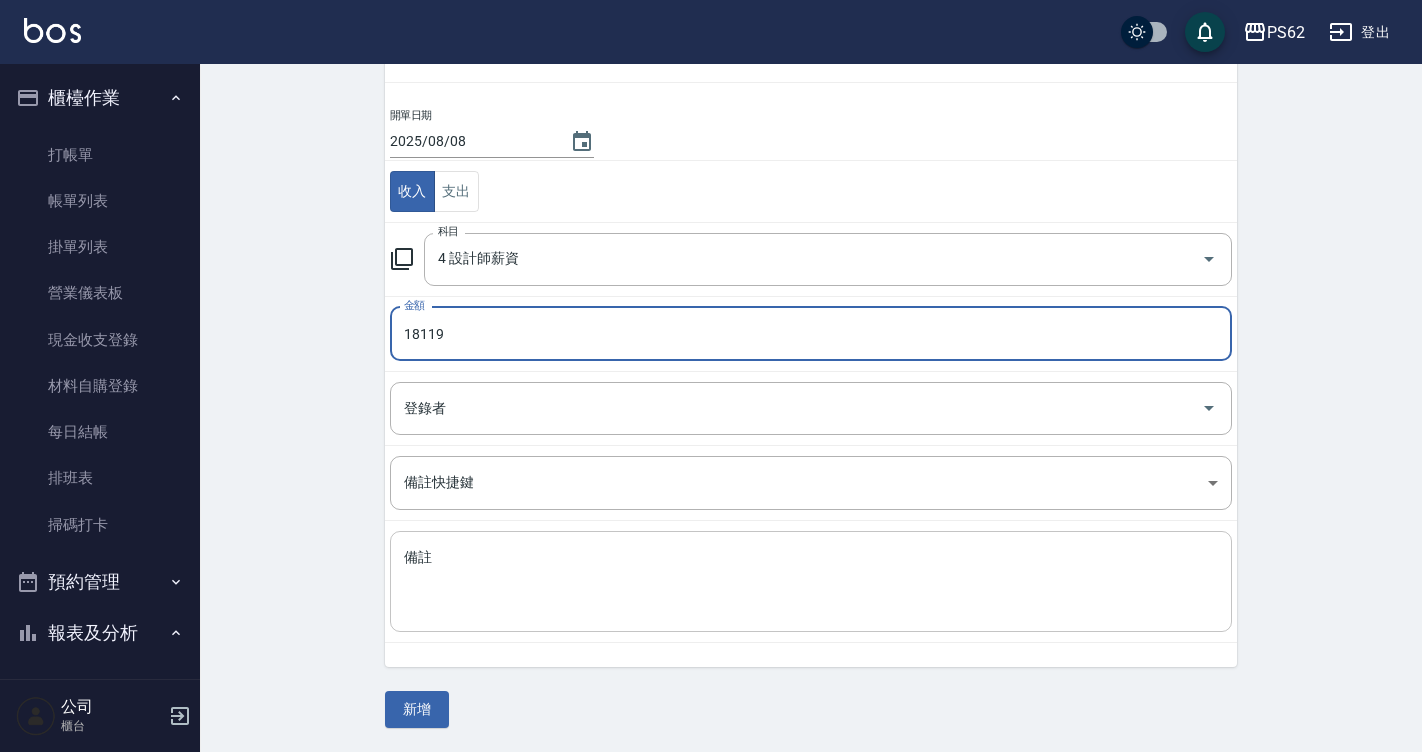 type on "18119" 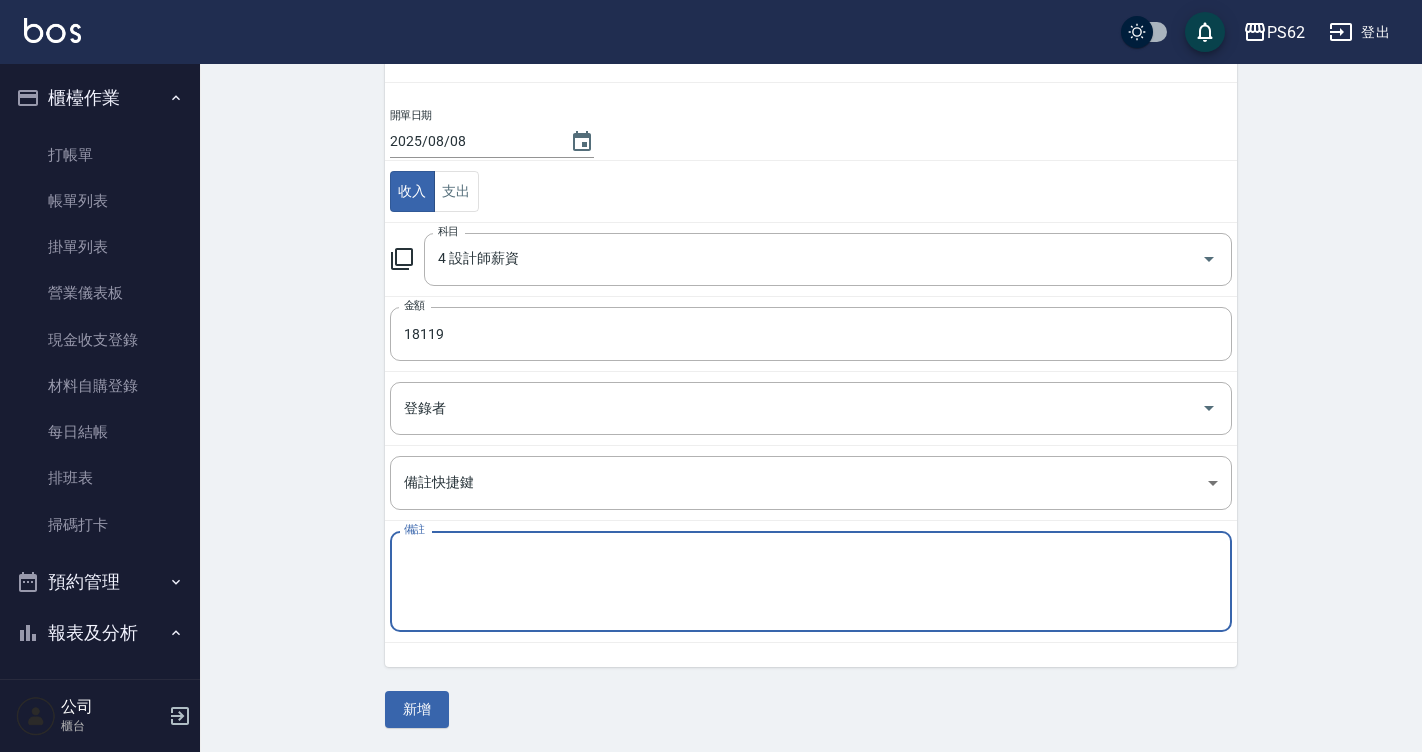 click on "備註" at bounding box center (811, 582) 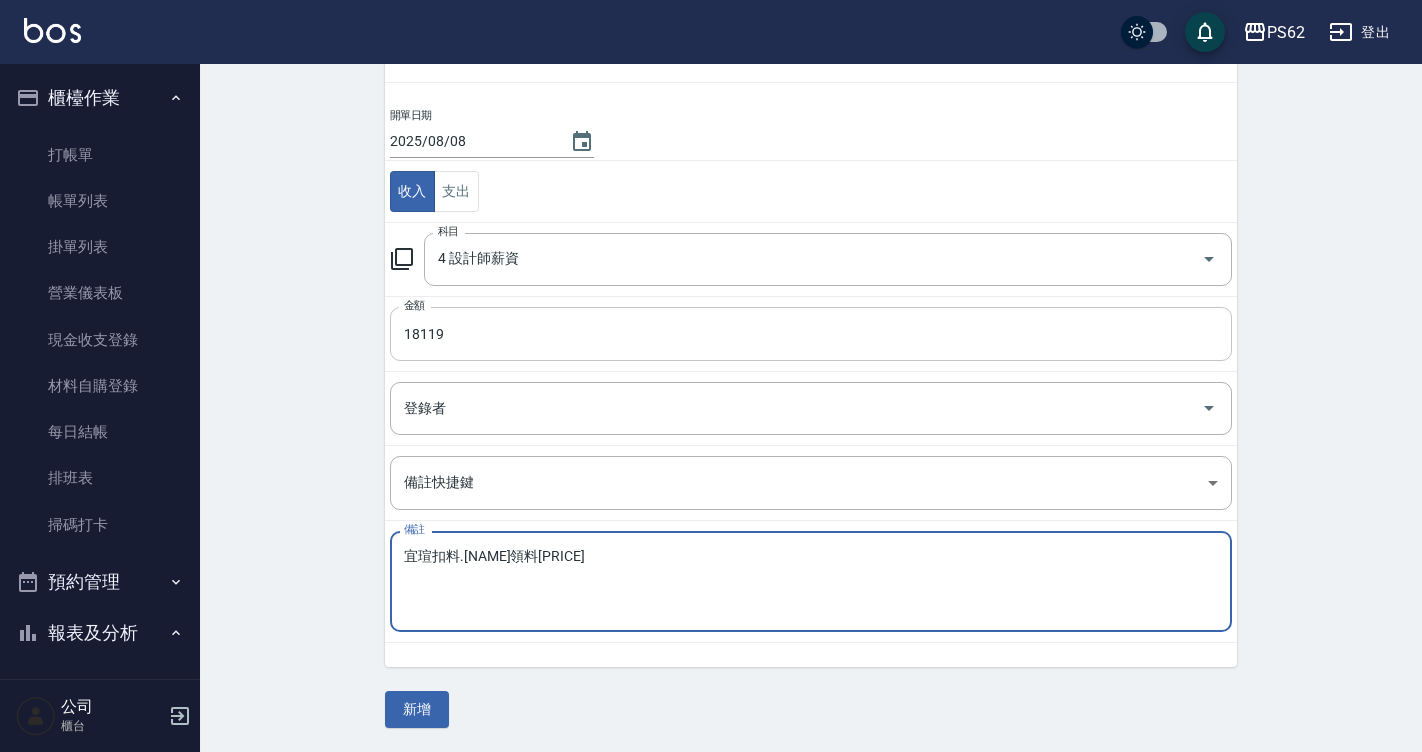 type on "宜瑄扣料.[NAME]領料[PRICE]" 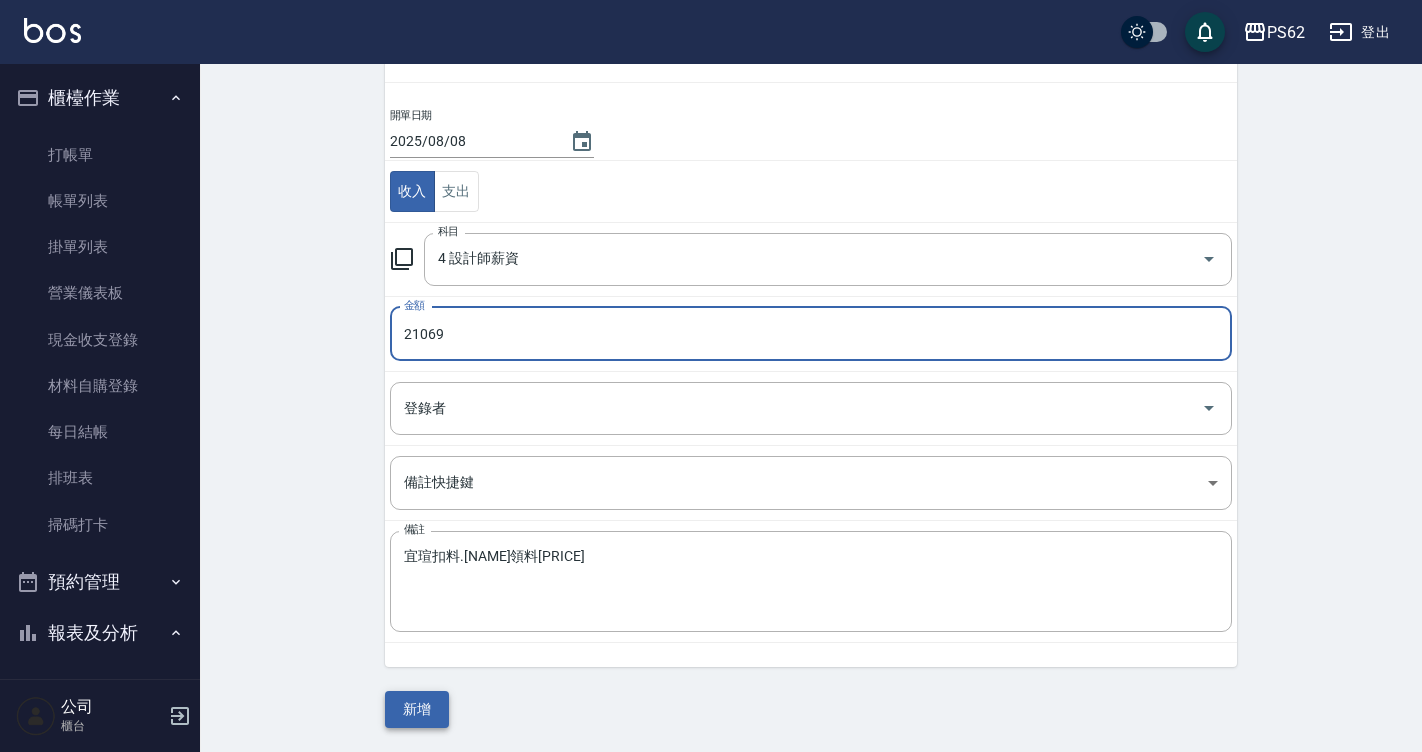 type on "21069" 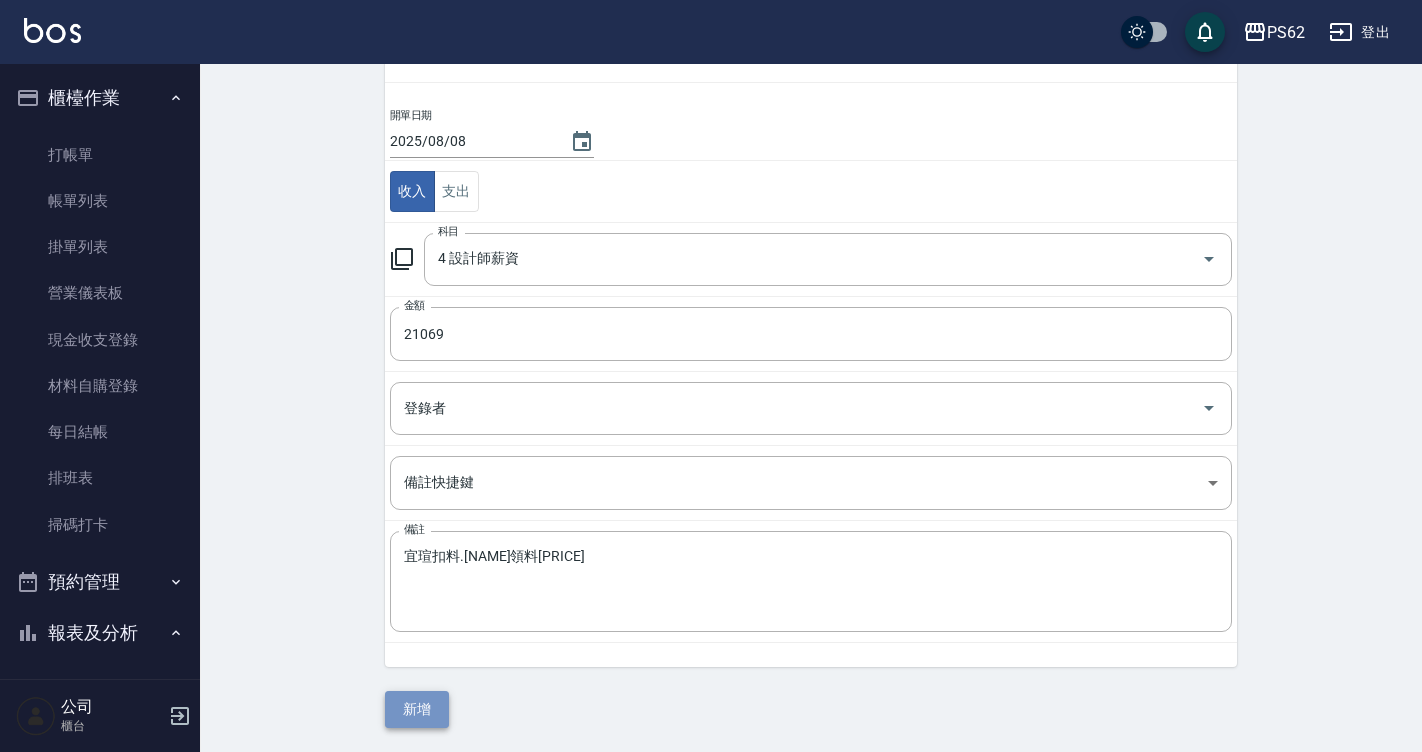 click on "新增" at bounding box center (417, 709) 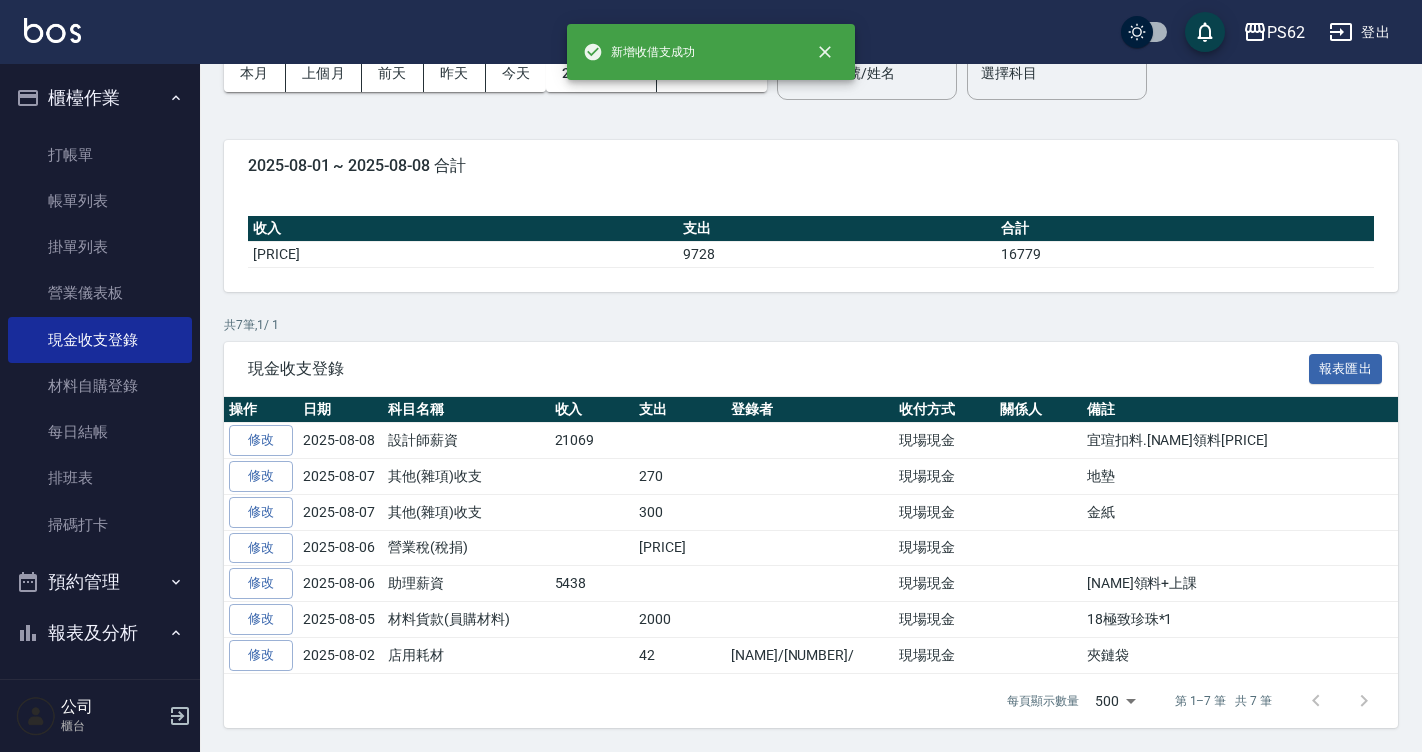 scroll, scrollTop: 117, scrollLeft: 0, axis: vertical 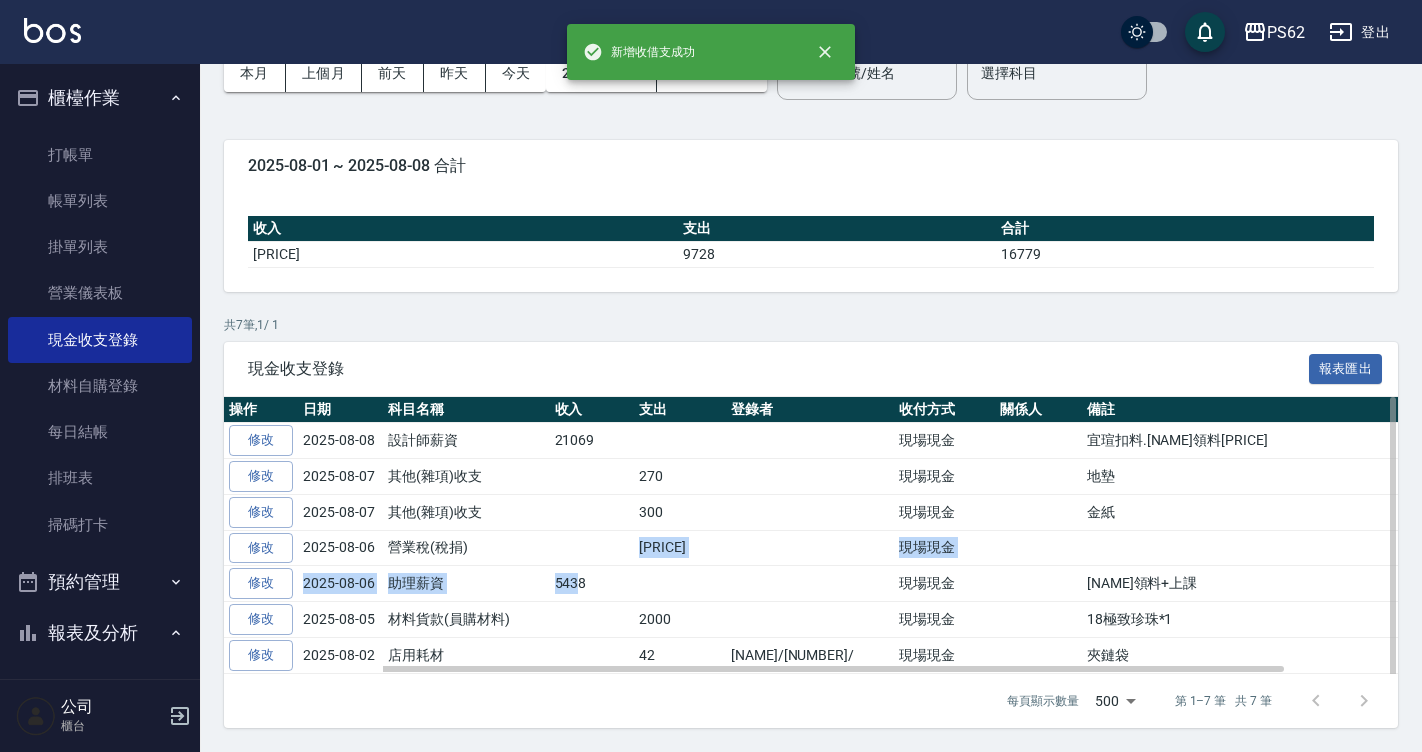 drag, startPoint x: 577, startPoint y: 584, endPoint x: 583, endPoint y: 593, distance: 10.816654 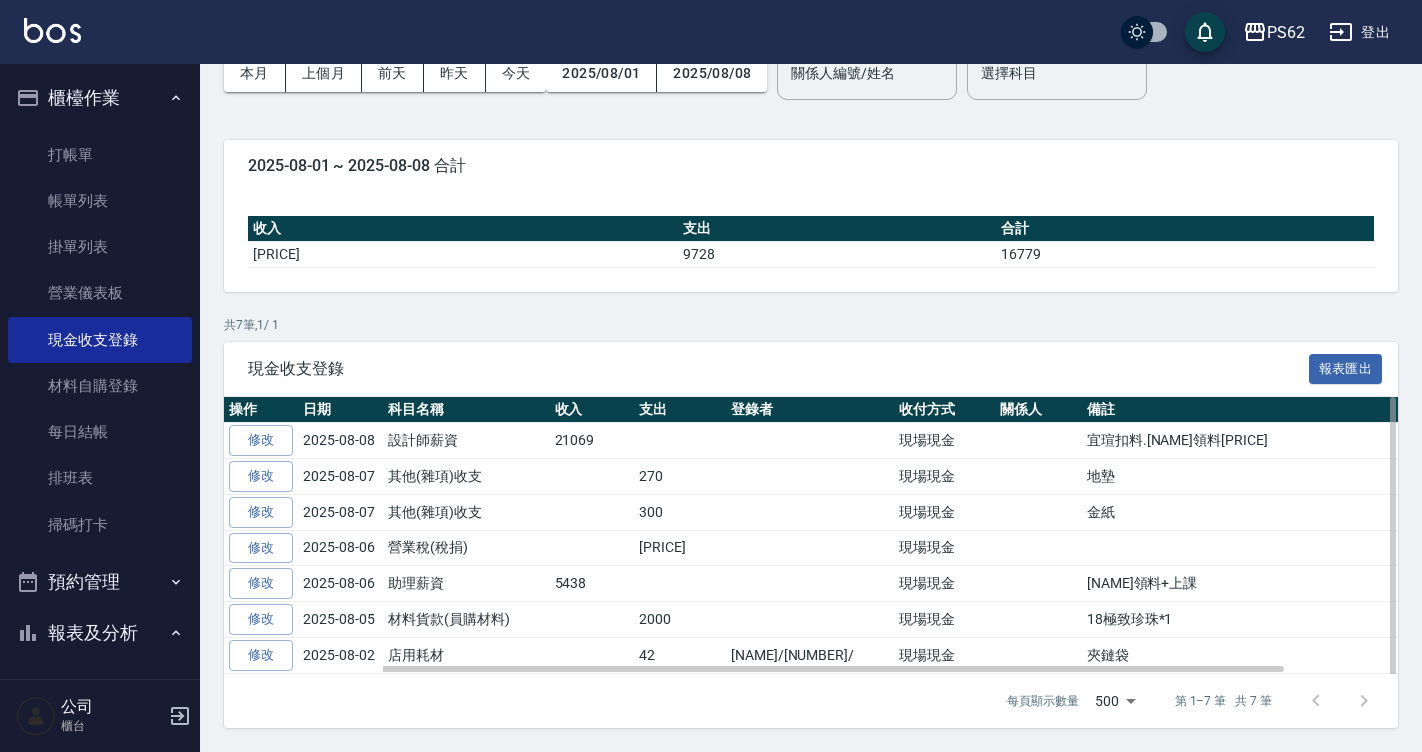 click on "5438" at bounding box center (592, 584) 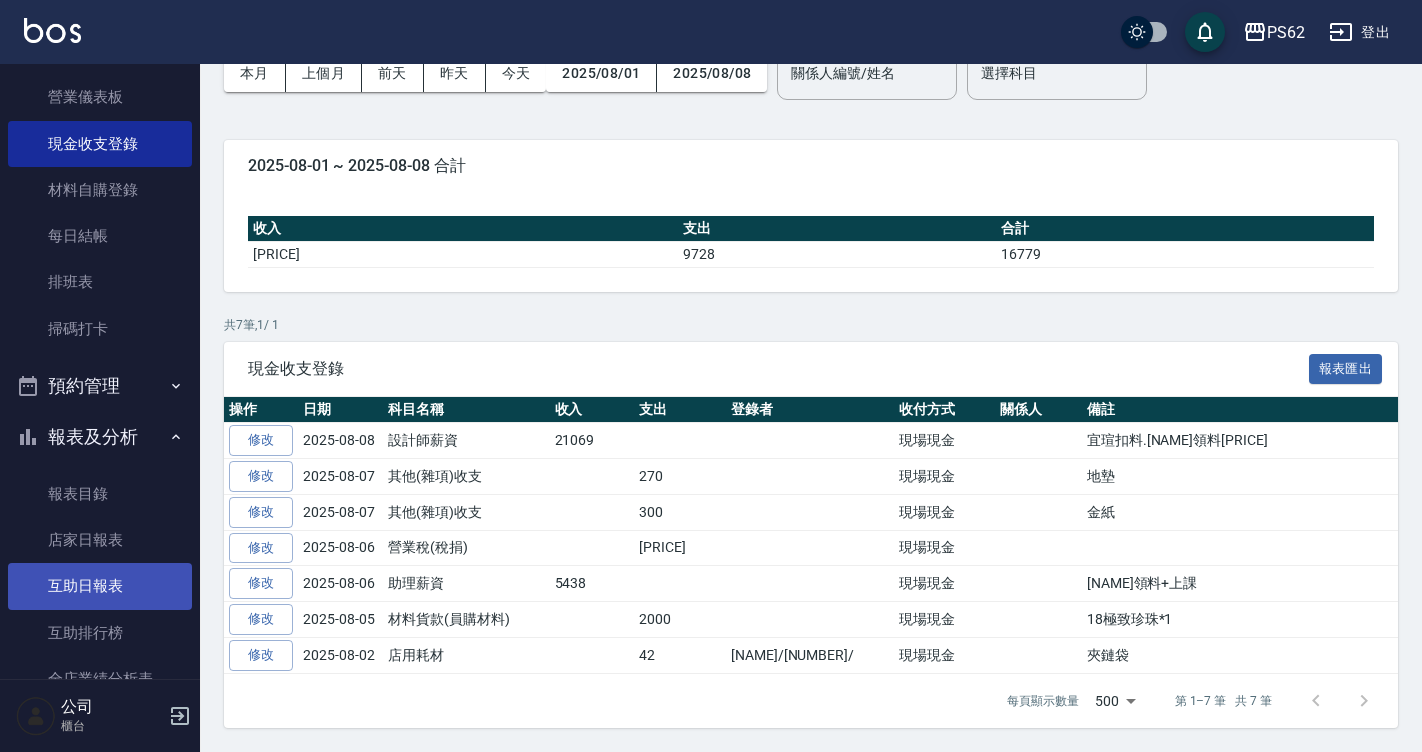 scroll, scrollTop: 200, scrollLeft: 0, axis: vertical 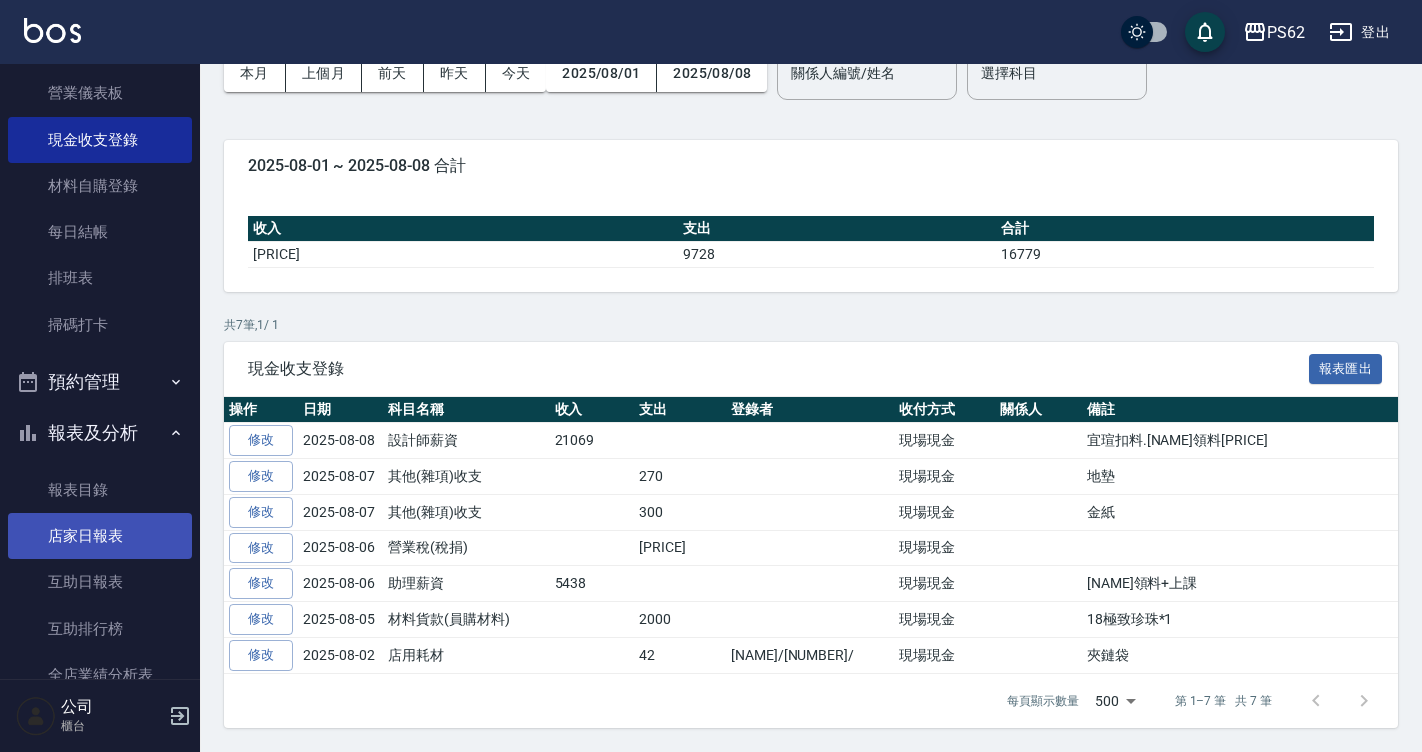 click on "店家日報表" at bounding box center (100, 536) 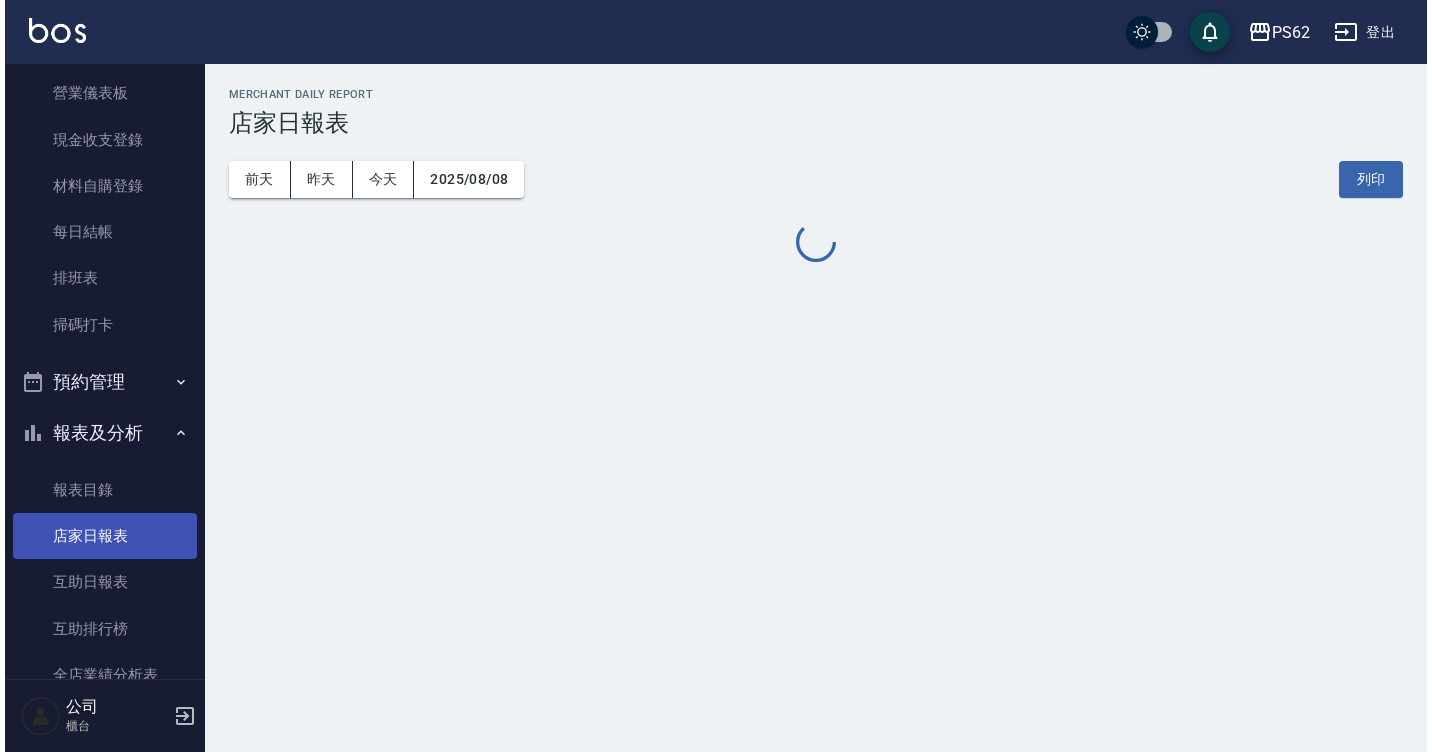 scroll, scrollTop: 0, scrollLeft: 0, axis: both 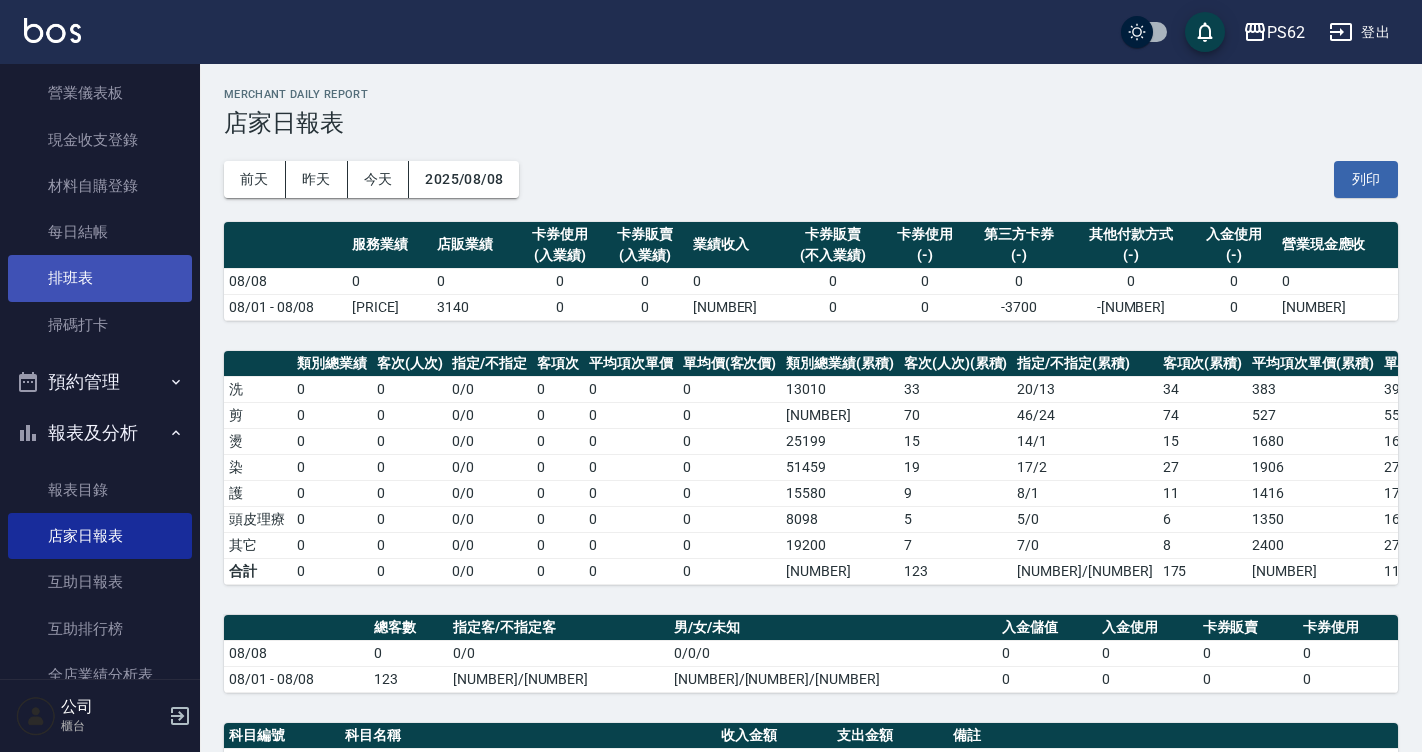 click on "排班表" at bounding box center [100, 278] 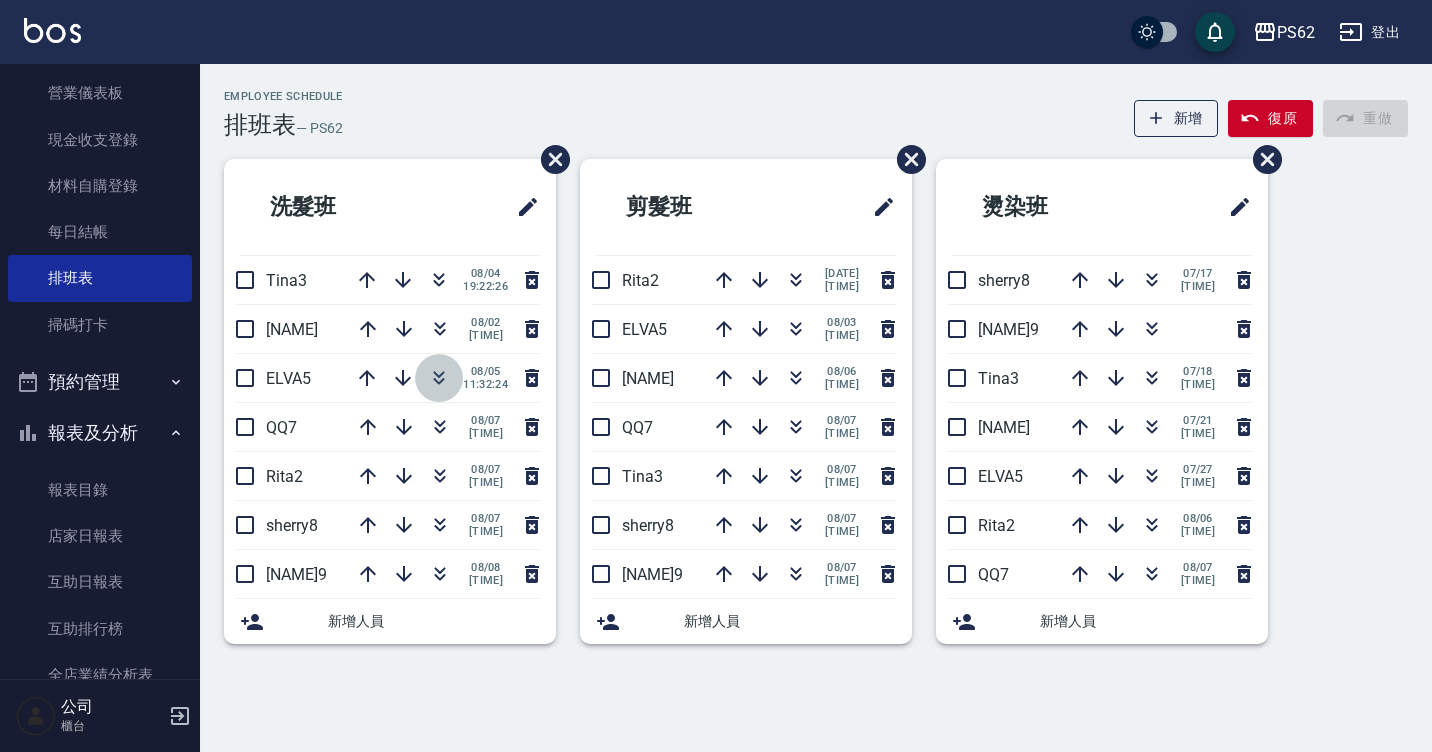 click 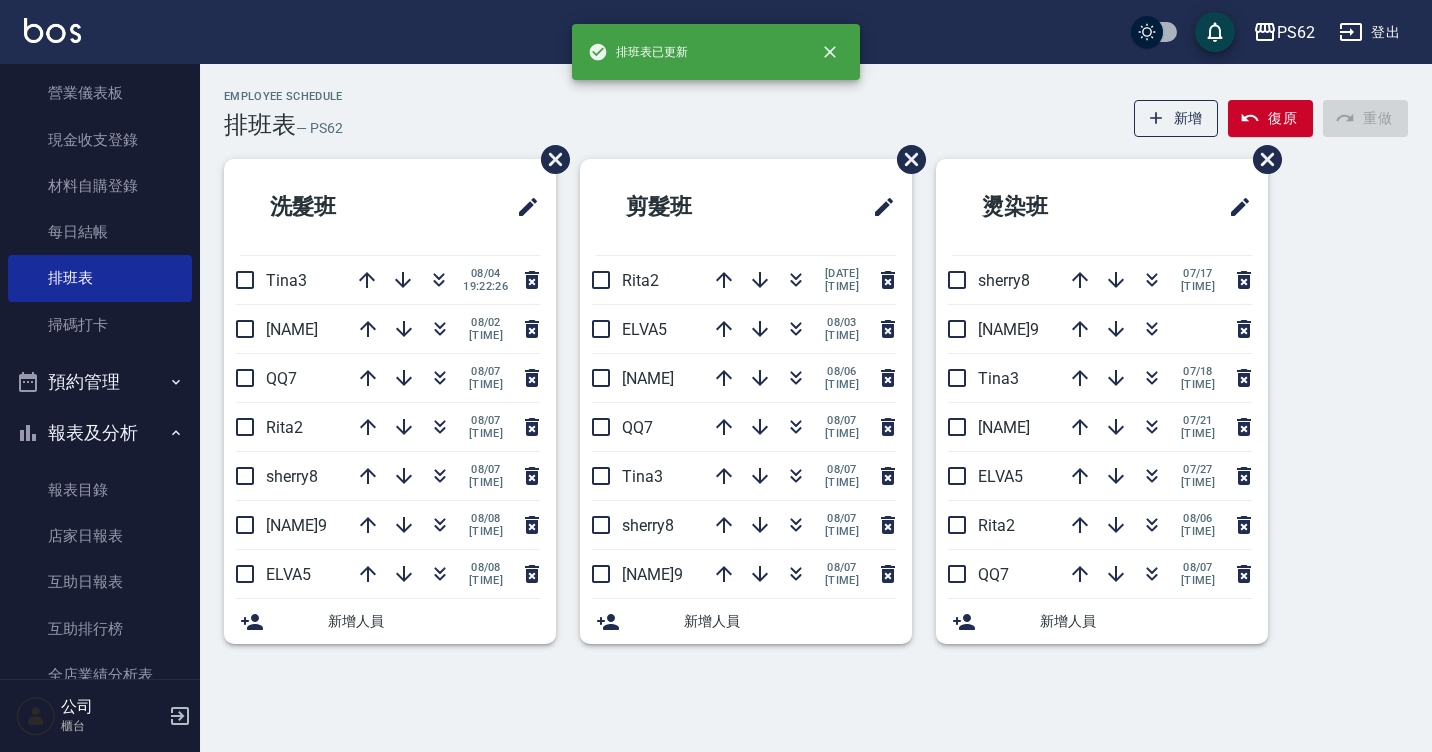 click on "Employee Schedule 排班表 — PS62 新增 復原 重做 洗髮班 [NAME] [DATE] [TIME] [NAME] [DATE] [TIME] [NAME] [DATE] [TIME] [NAME] [DATE] [TIME] [NAME] [DATE] [TIME] [NAME] [DATE] [TIME] 新增人員 剪髮班 [NAME] [DATE] [TIME] [NAME] [DATE] [TIME] [NAME] [DATE] [TIME] [NAME] [DATE] [TIME] [NAME] [DATE] [TIME] [NAME] [DATE] [TIME] 新增人員 燙染班 [NAME] [DATE] [TIME] [NAME] [NAME] [DATE] [TIME] [NAME] [DATE] [TIME] [NAME] [DATE] [TIME] [NAME] [DATE] [TIME] 新增人員" at bounding box center (816, 370) 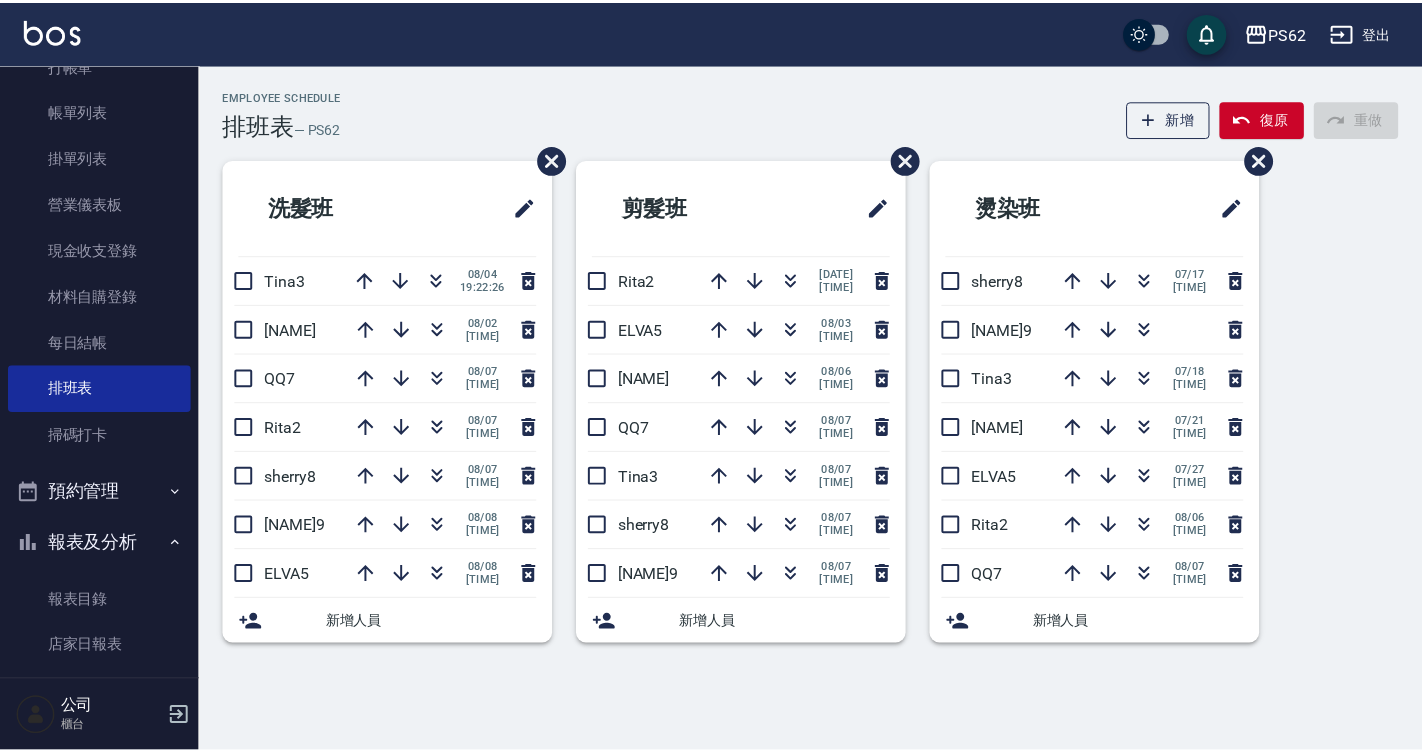 scroll, scrollTop: 0, scrollLeft: 0, axis: both 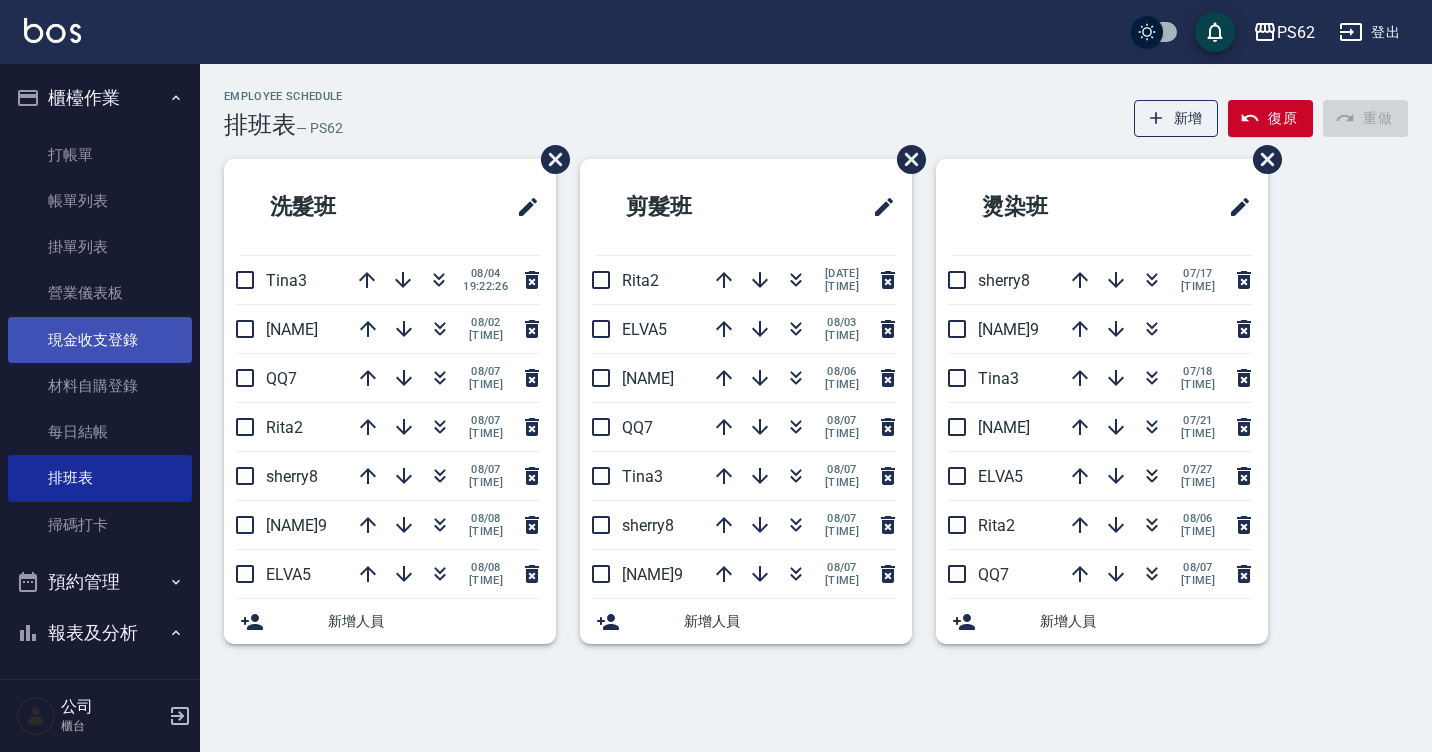 click on "現金收支登錄" at bounding box center (100, 340) 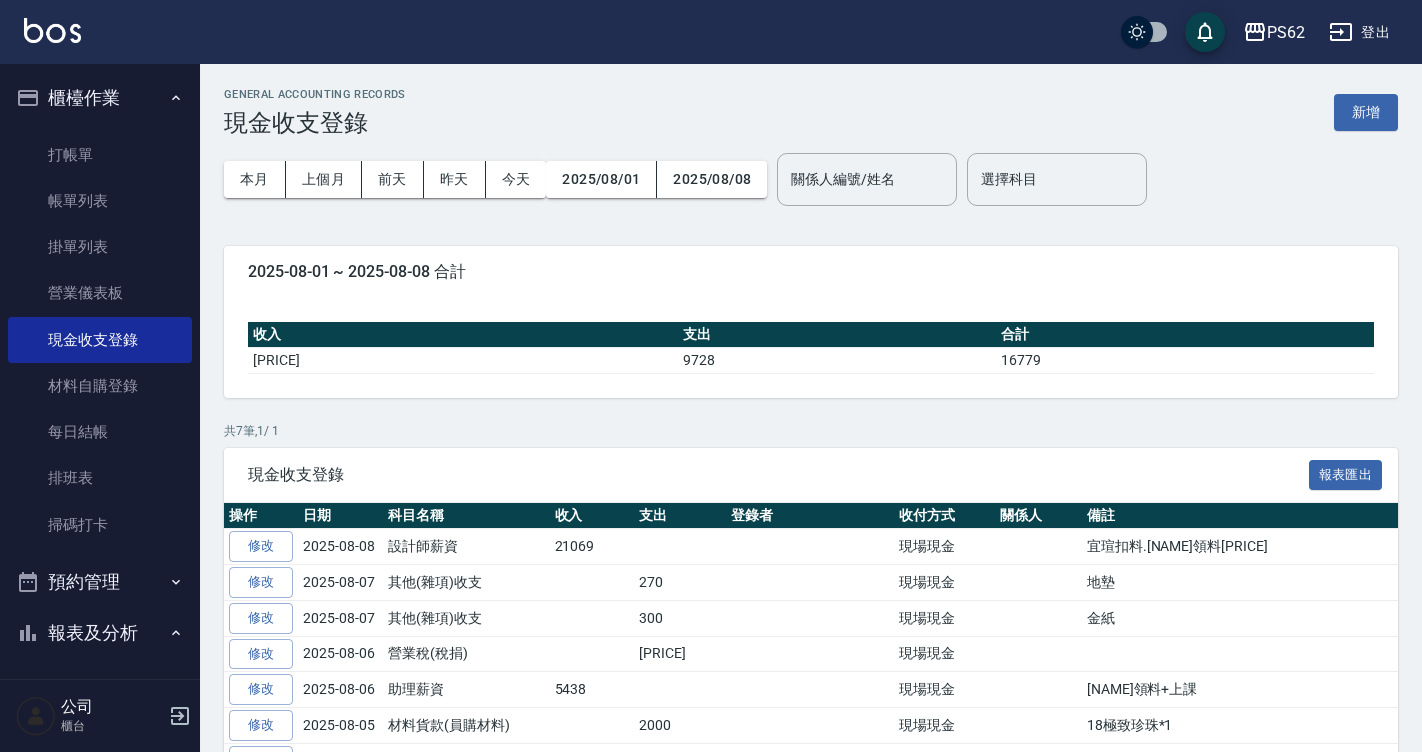 click on "GENERAL ACCOUNTING RECORDS 現金收支登錄 新增" at bounding box center (811, 112) 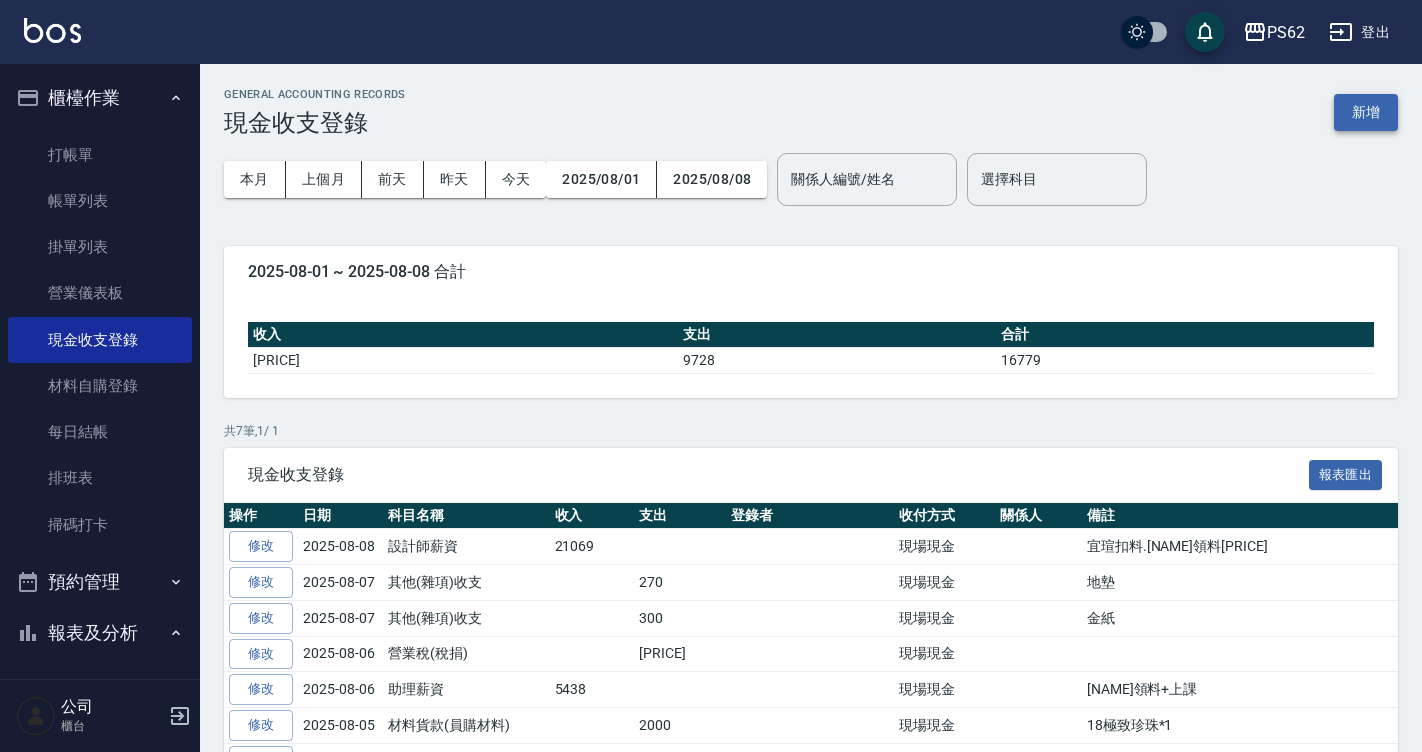 click on "新增" at bounding box center [1366, 112] 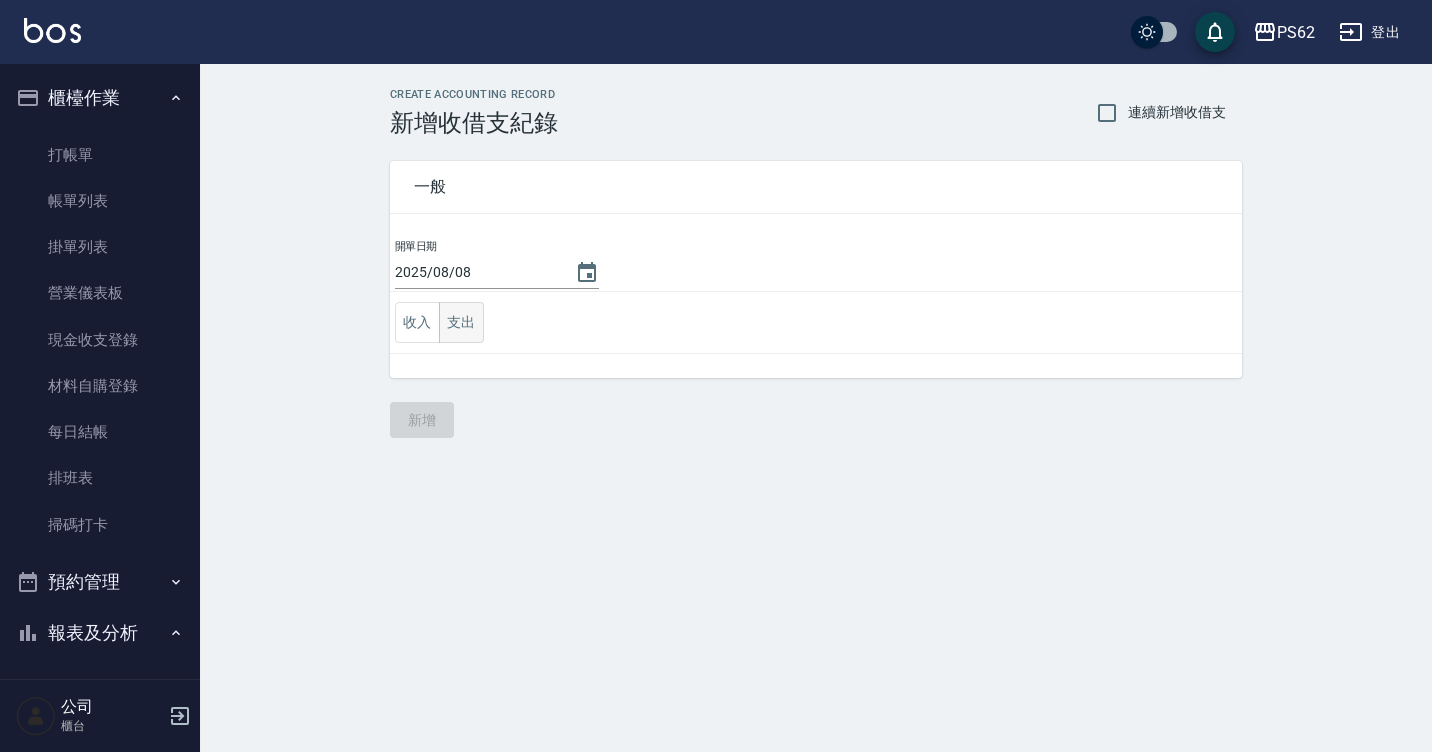 click on "支出" at bounding box center (461, 322) 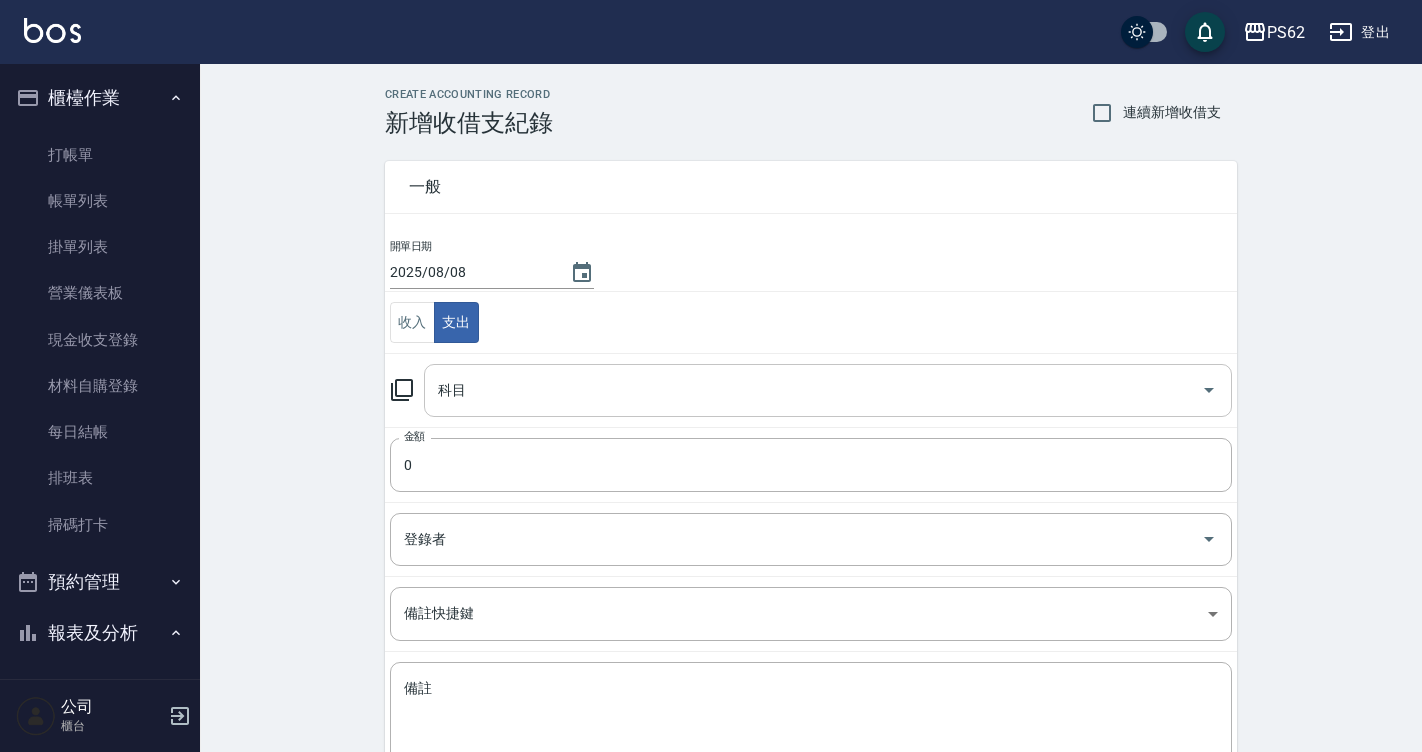 click on "科目" at bounding box center [828, 390] 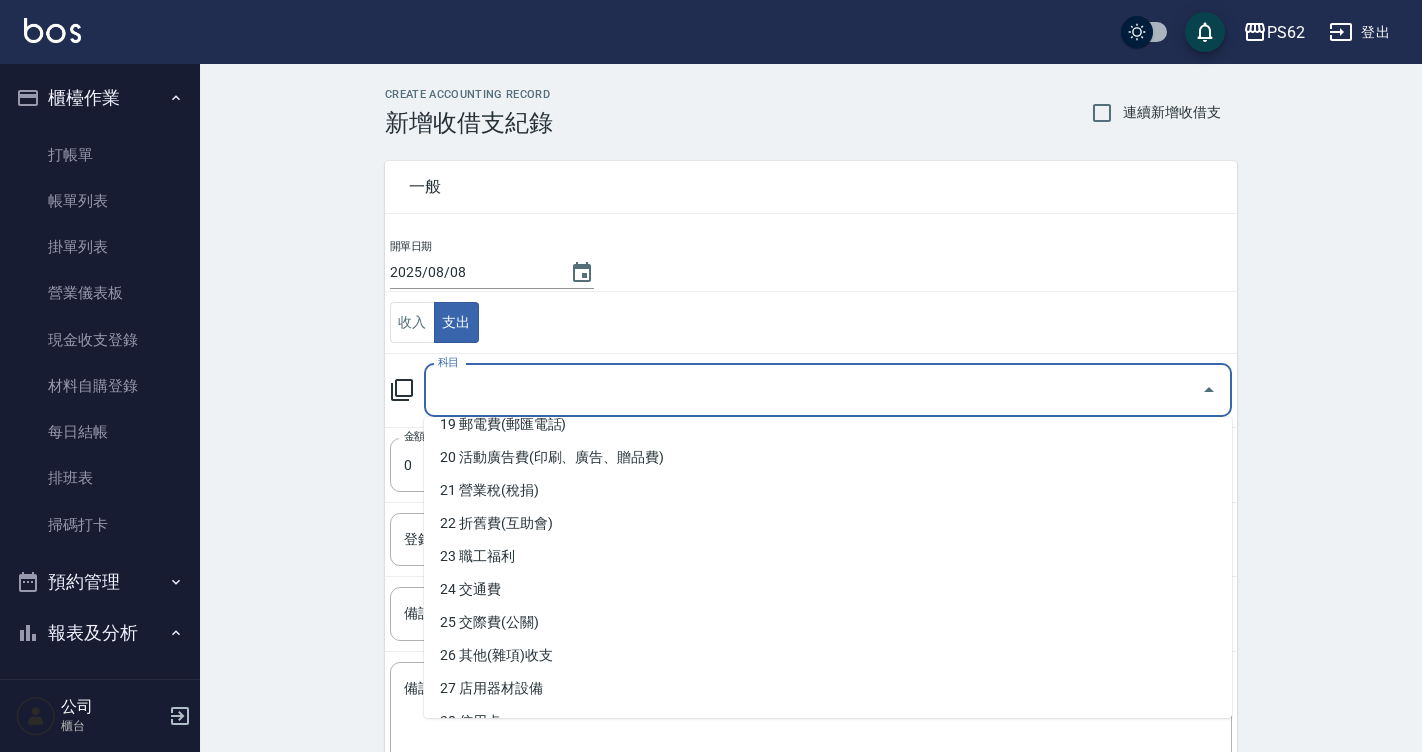 scroll, scrollTop: 602, scrollLeft: 0, axis: vertical 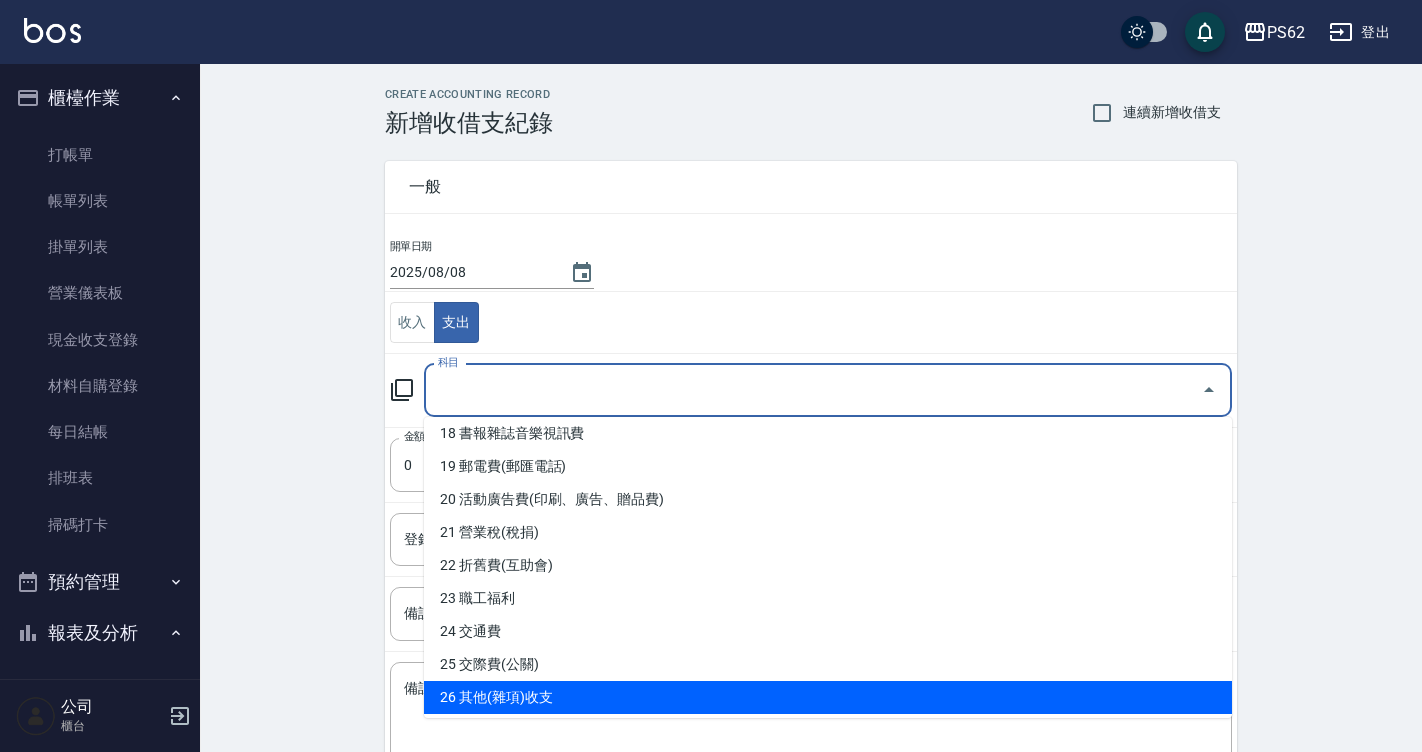 click on "26 其他(雜項)收支" at bounding box center [828, 697] 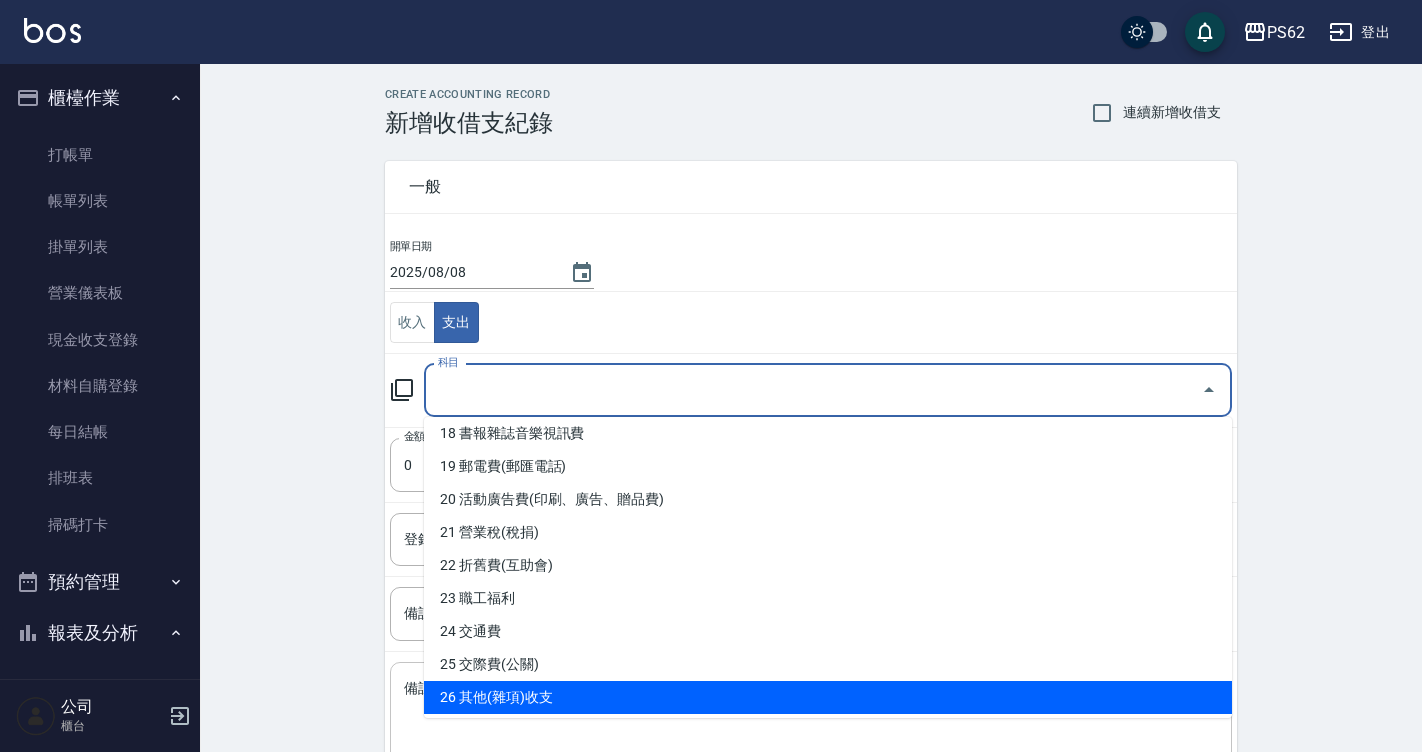 type on "26 其他(雜項)收支" 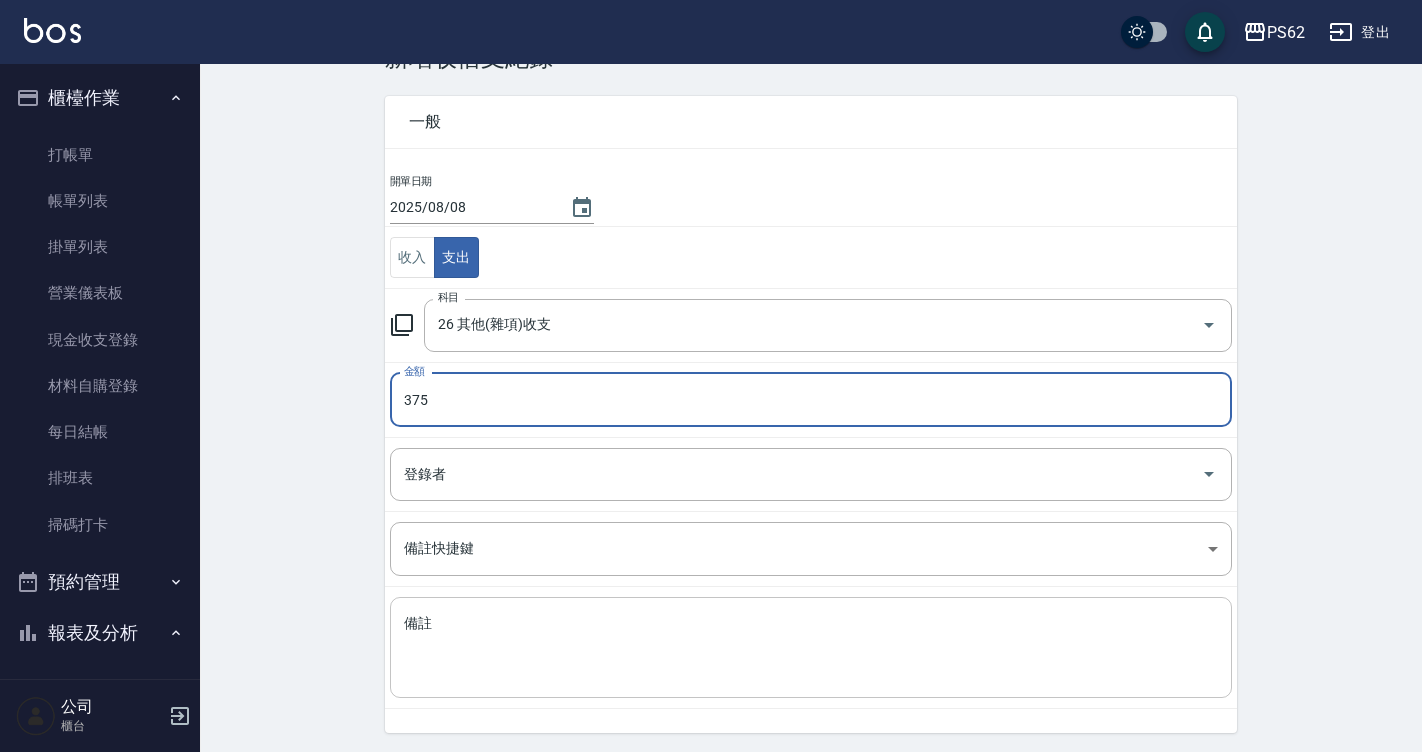 scroll, scrollTop: 100, scrollLeft: 0, axis: vertical 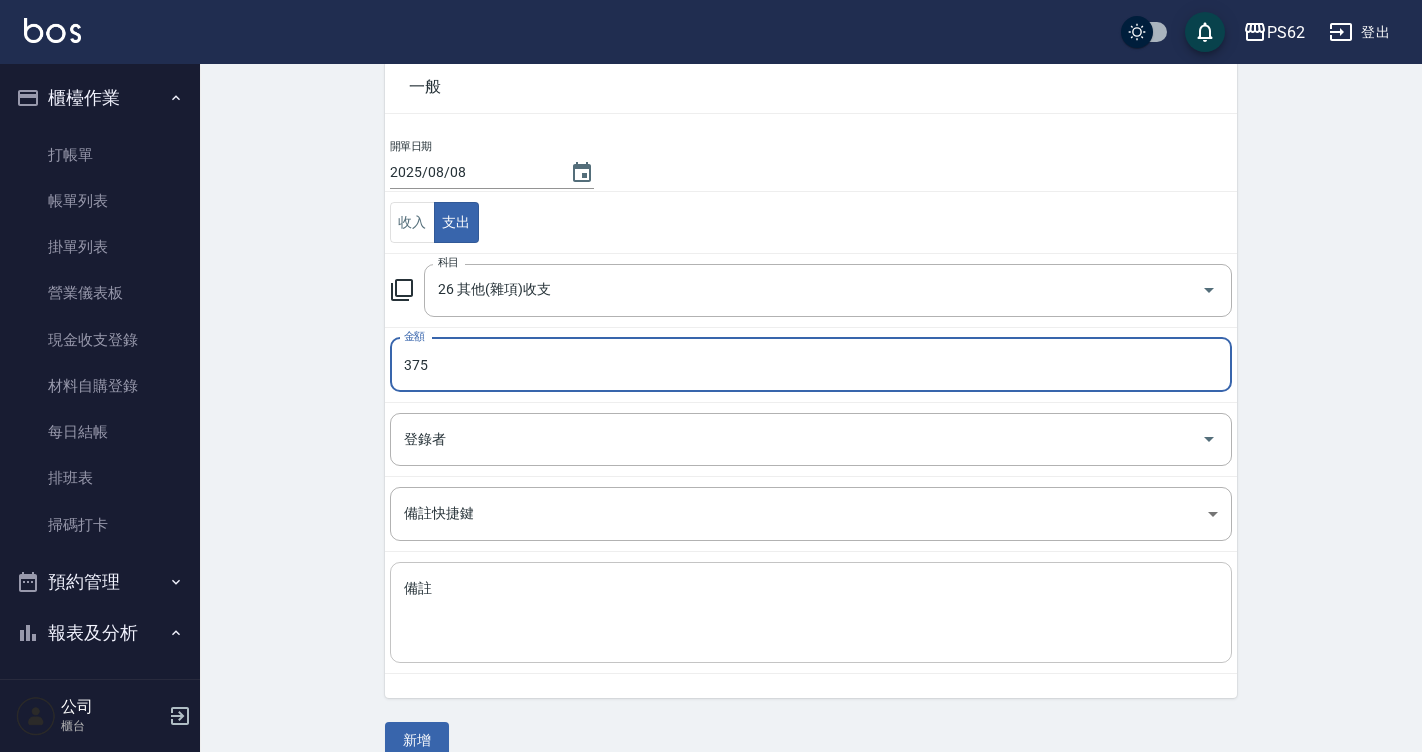 type on "375" 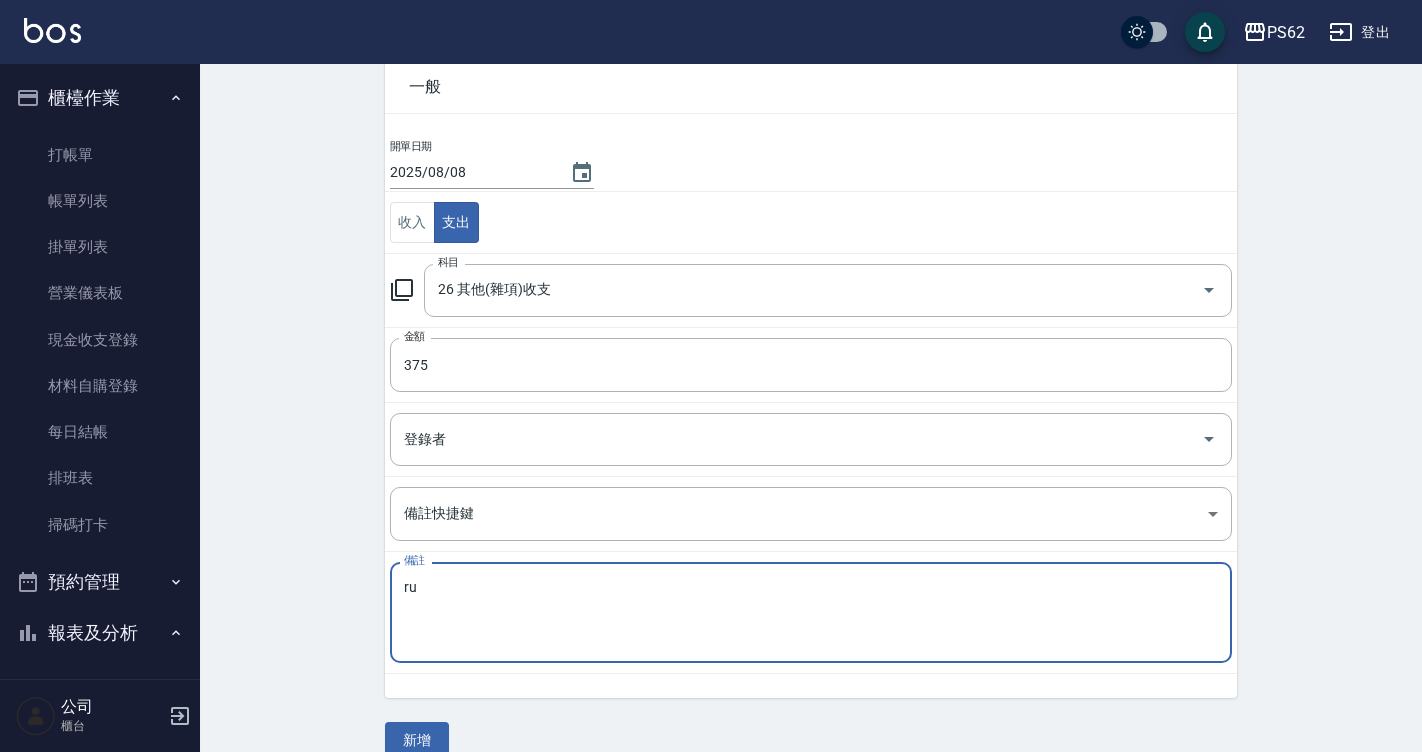 type on "r" 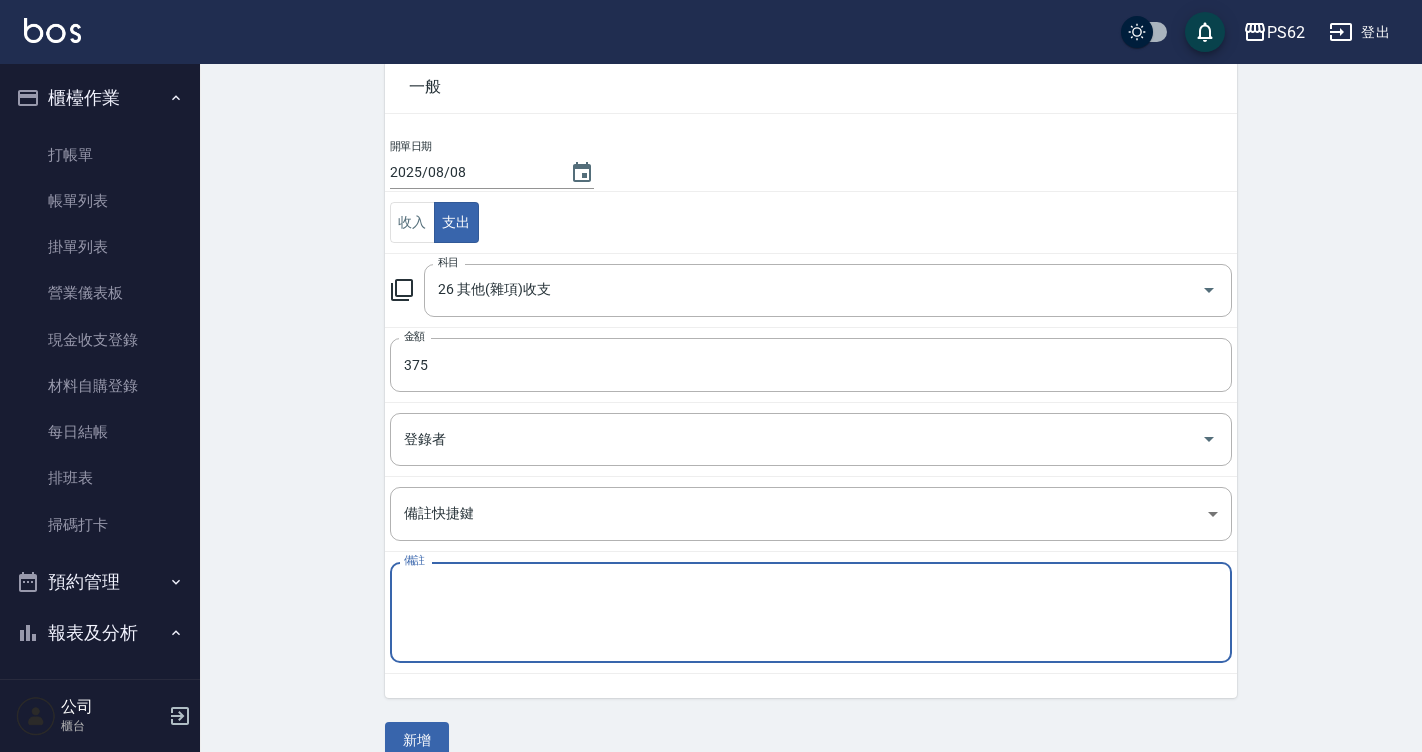 type on "h" 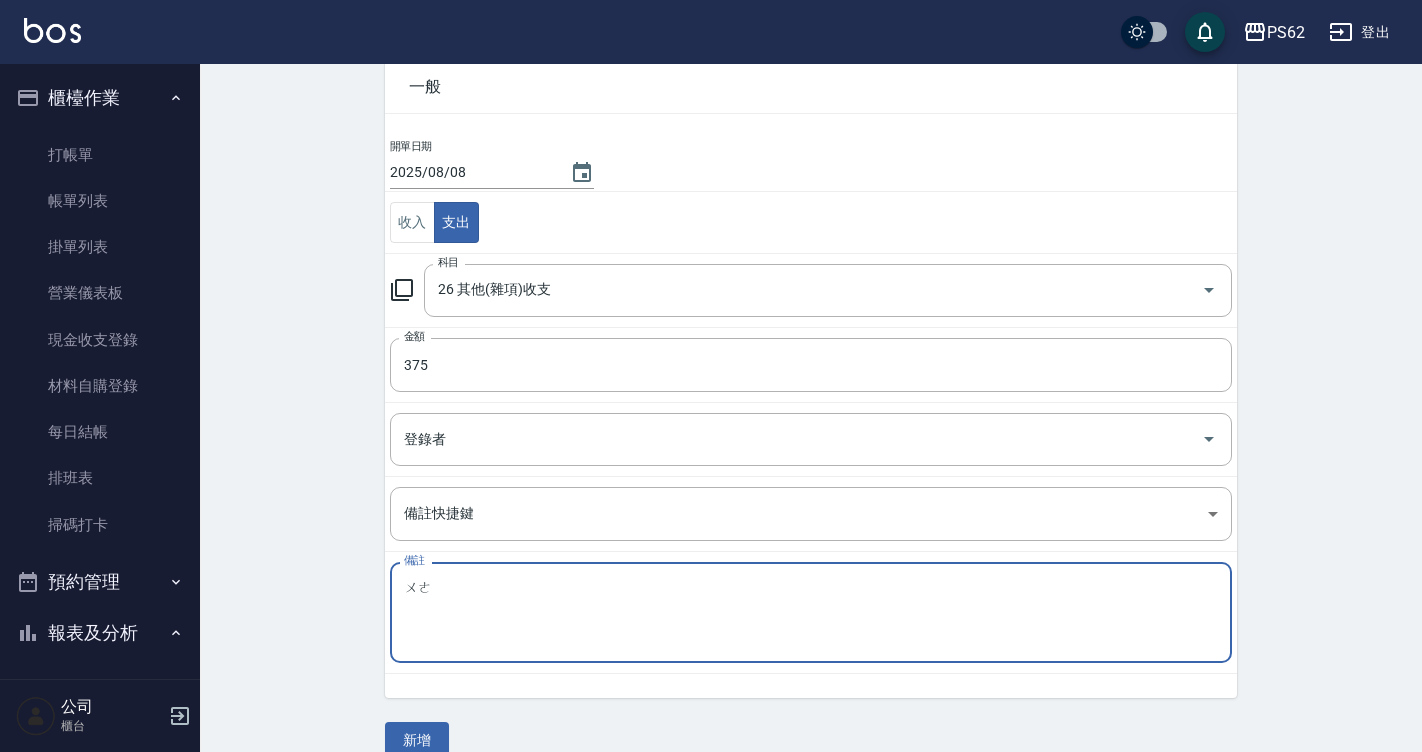 type on "ㄨ" 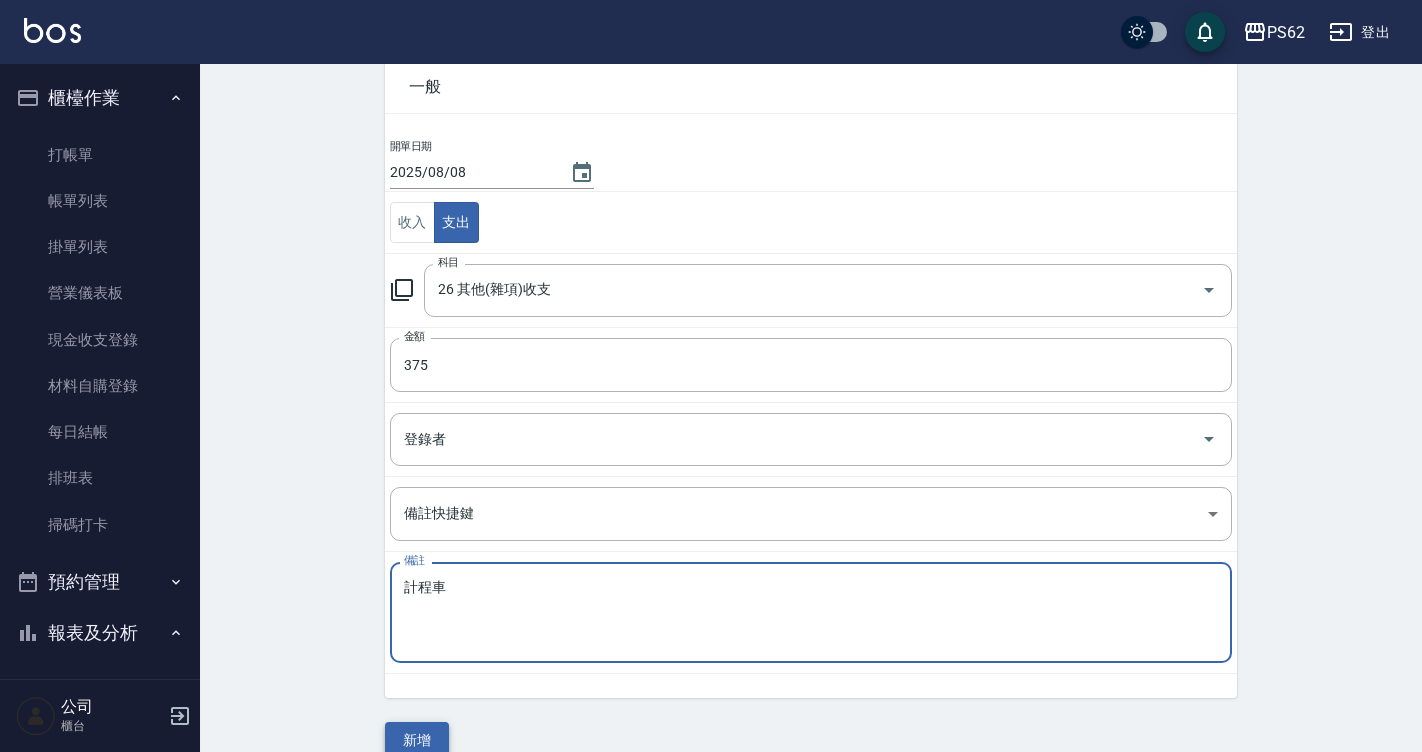 type on "計程車" 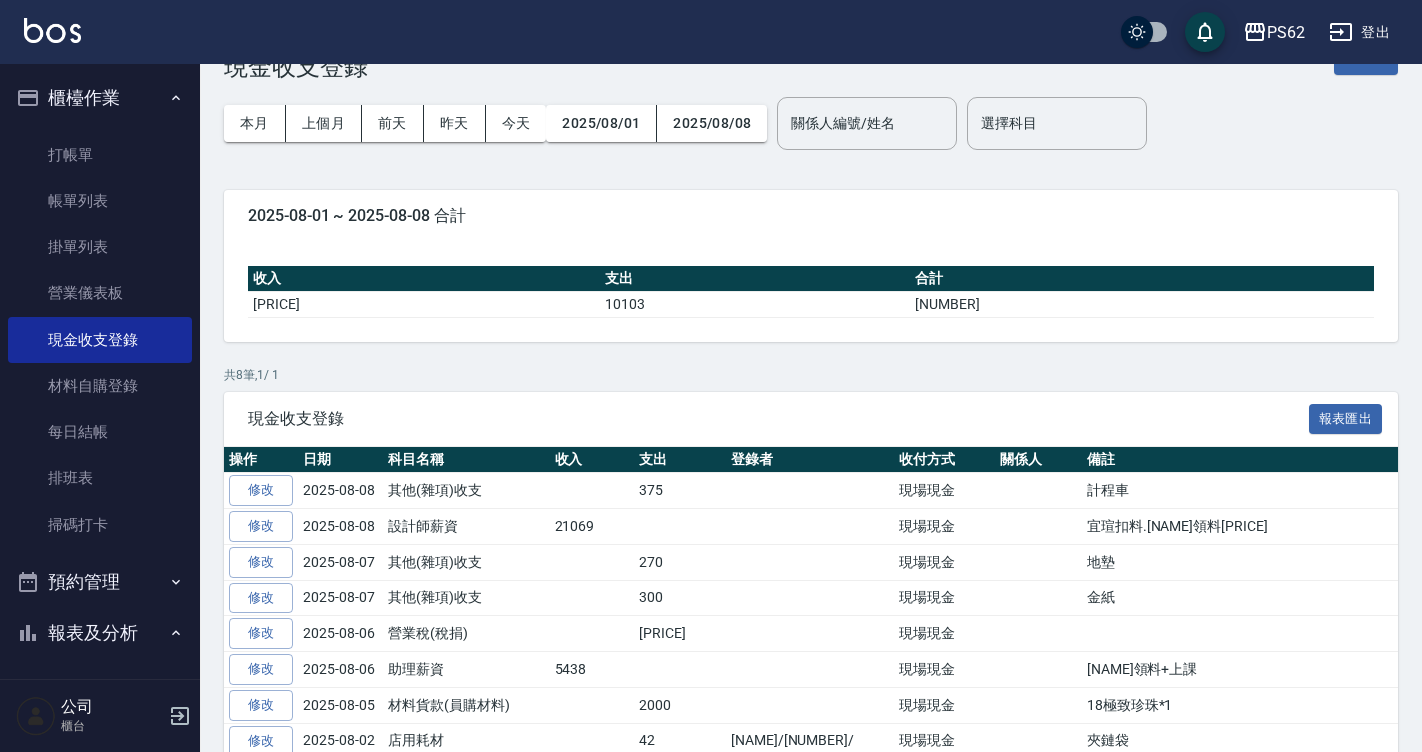 scroll, scrollTop: 100, scrollLeft: 0, axis: vertical 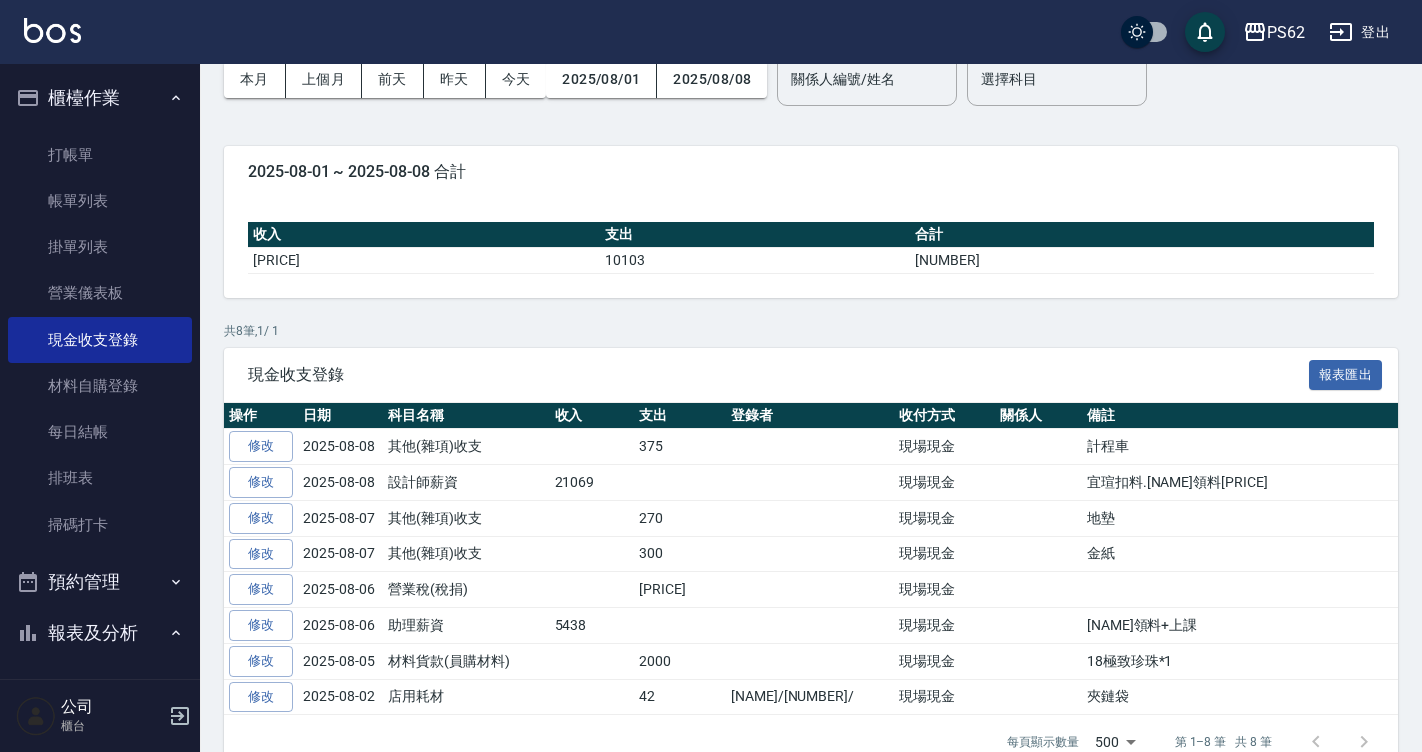 click on "打帳單" at bounding box center [100, 155] 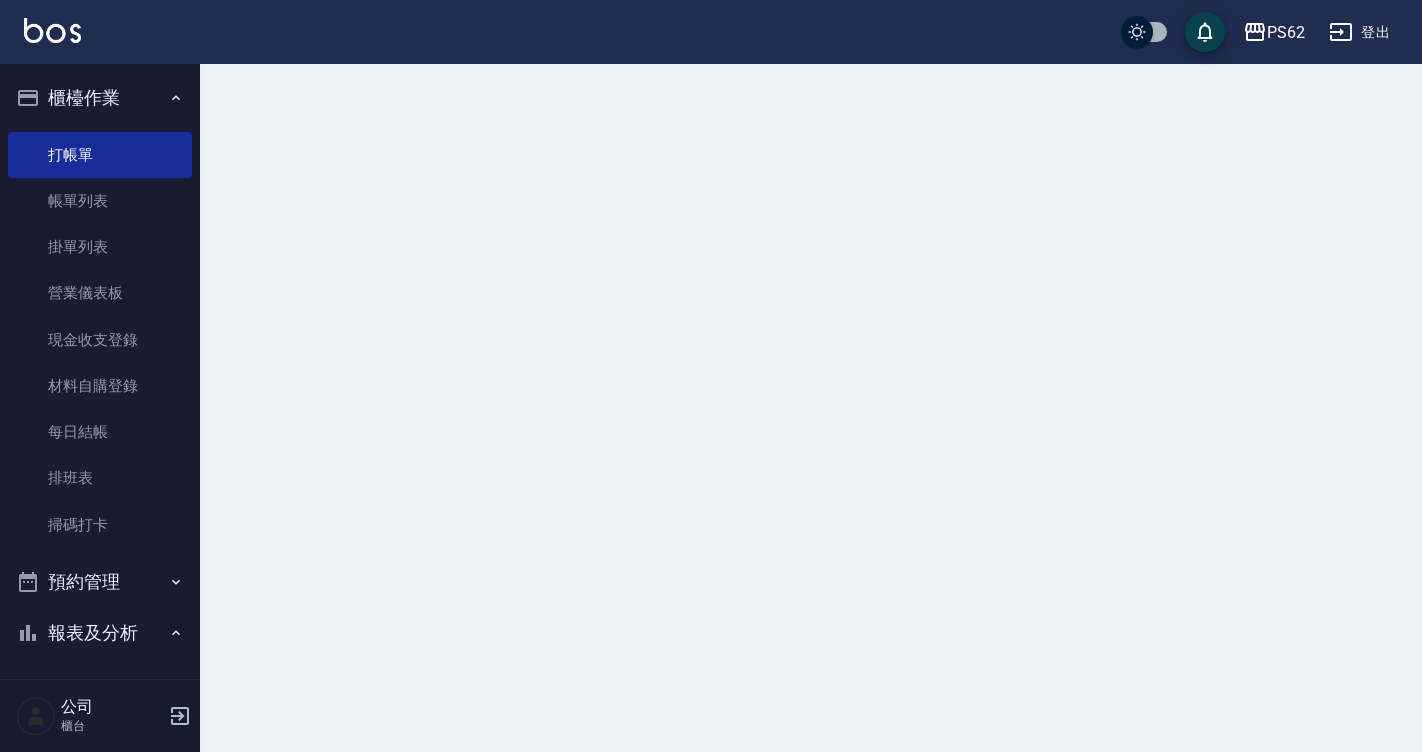 scroll, scrollTop: 0, scrollLeft: 0, axis: both 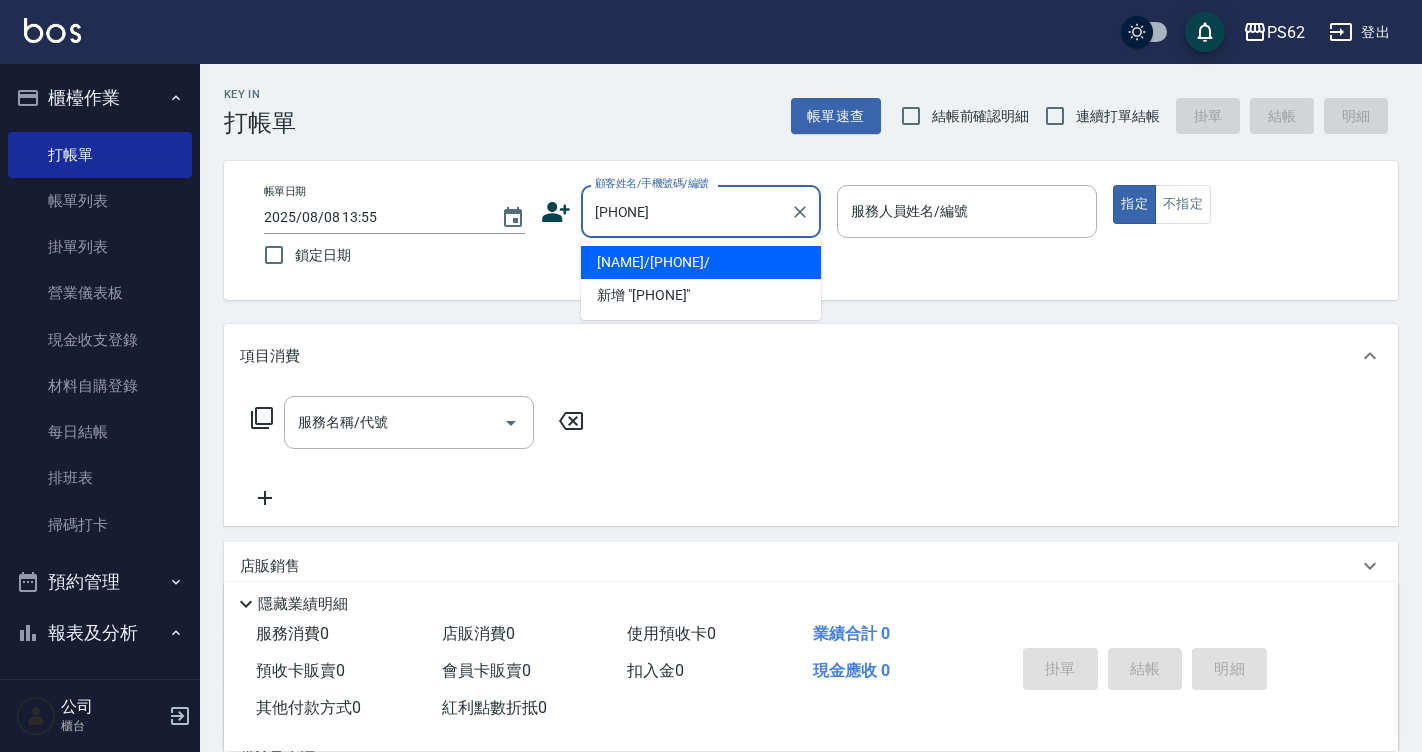 type on "[NAME]/[PHONE]/" 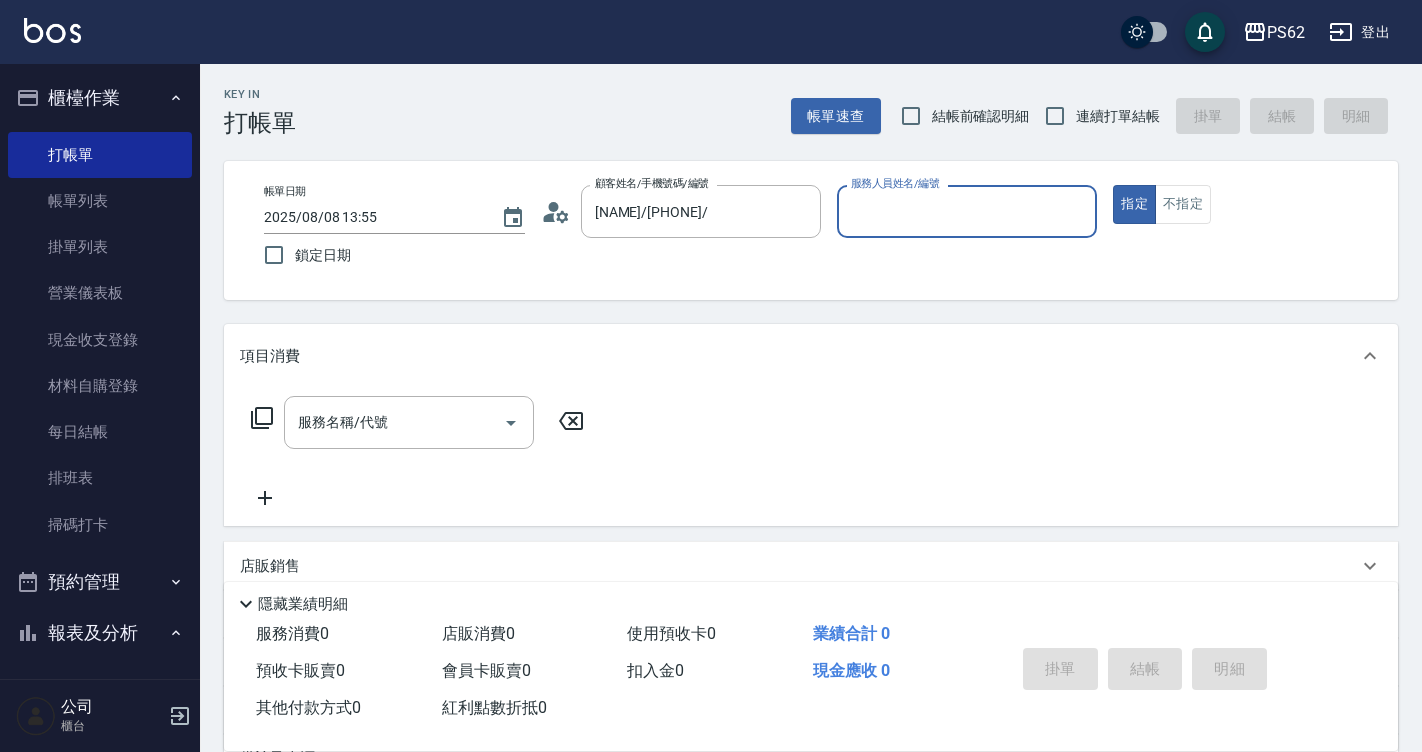 click 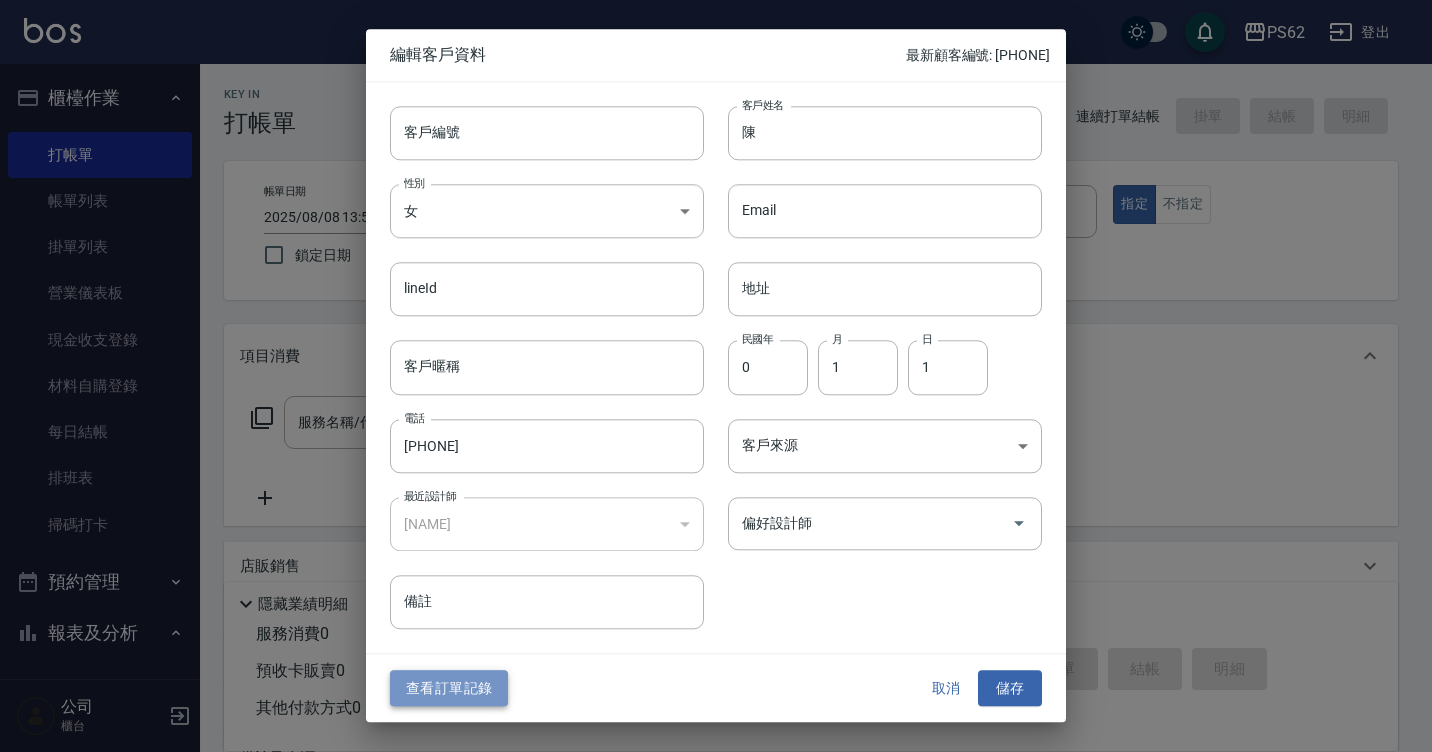 click on "查看訂單記錄" at bounding box center (449, 688) 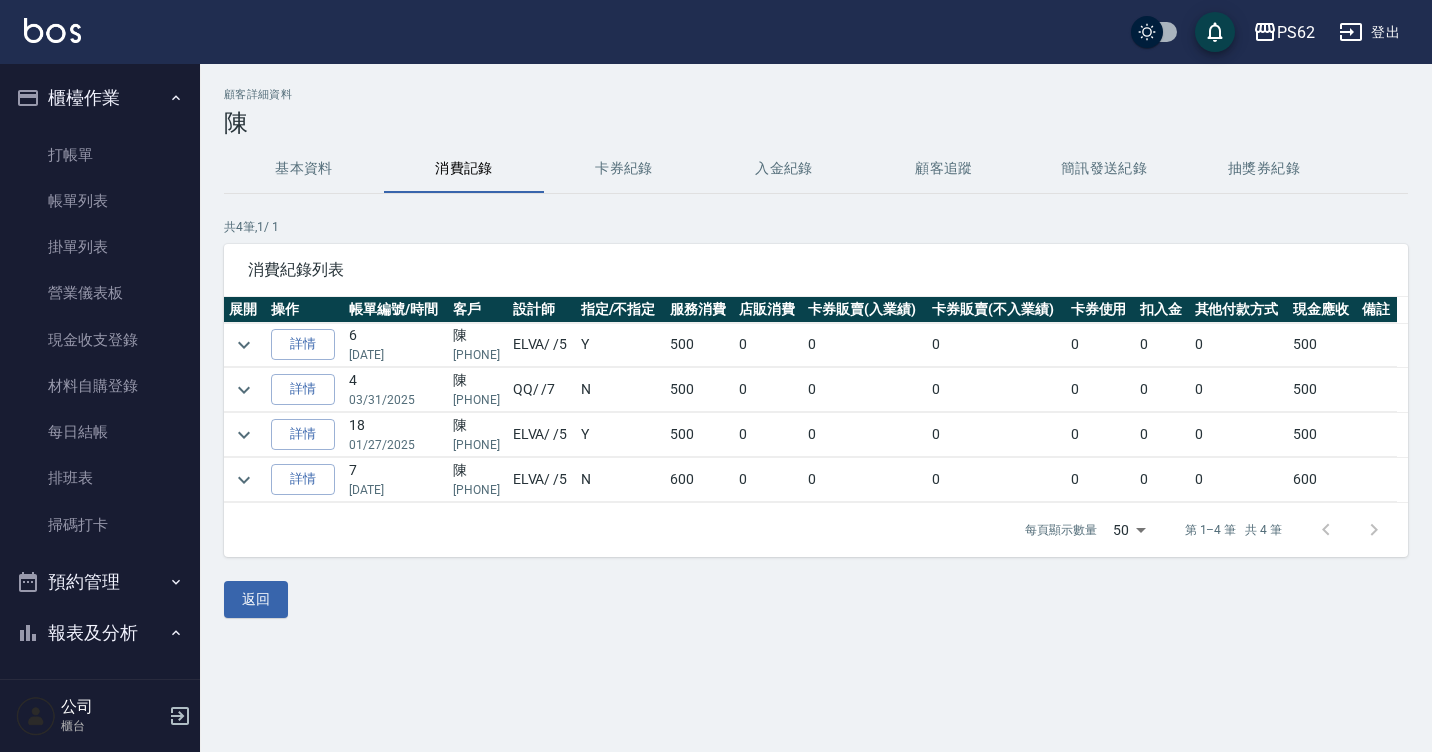 click on "每頁顯示數量 50 50 第 1–4 筆 共 4 筆" at bounding box center (1200, 530) 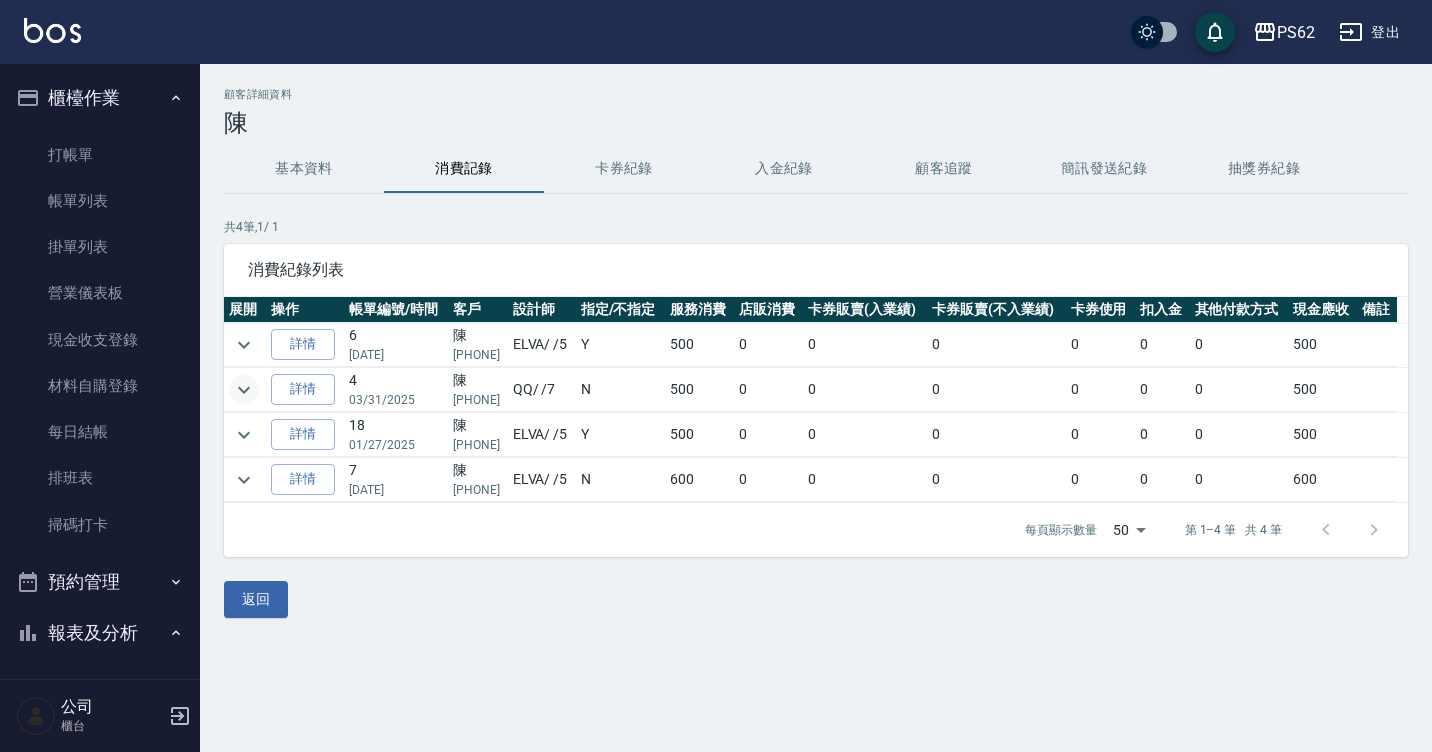 click 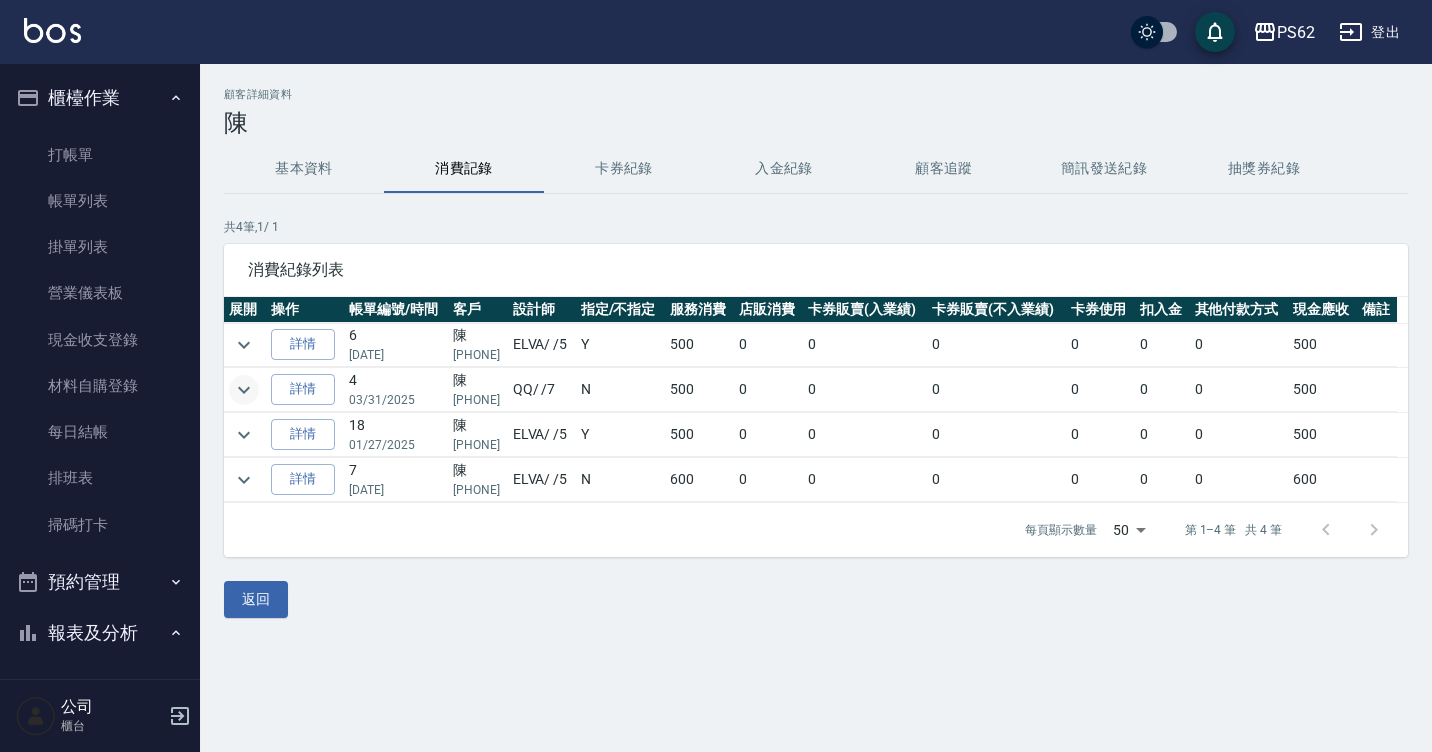 click 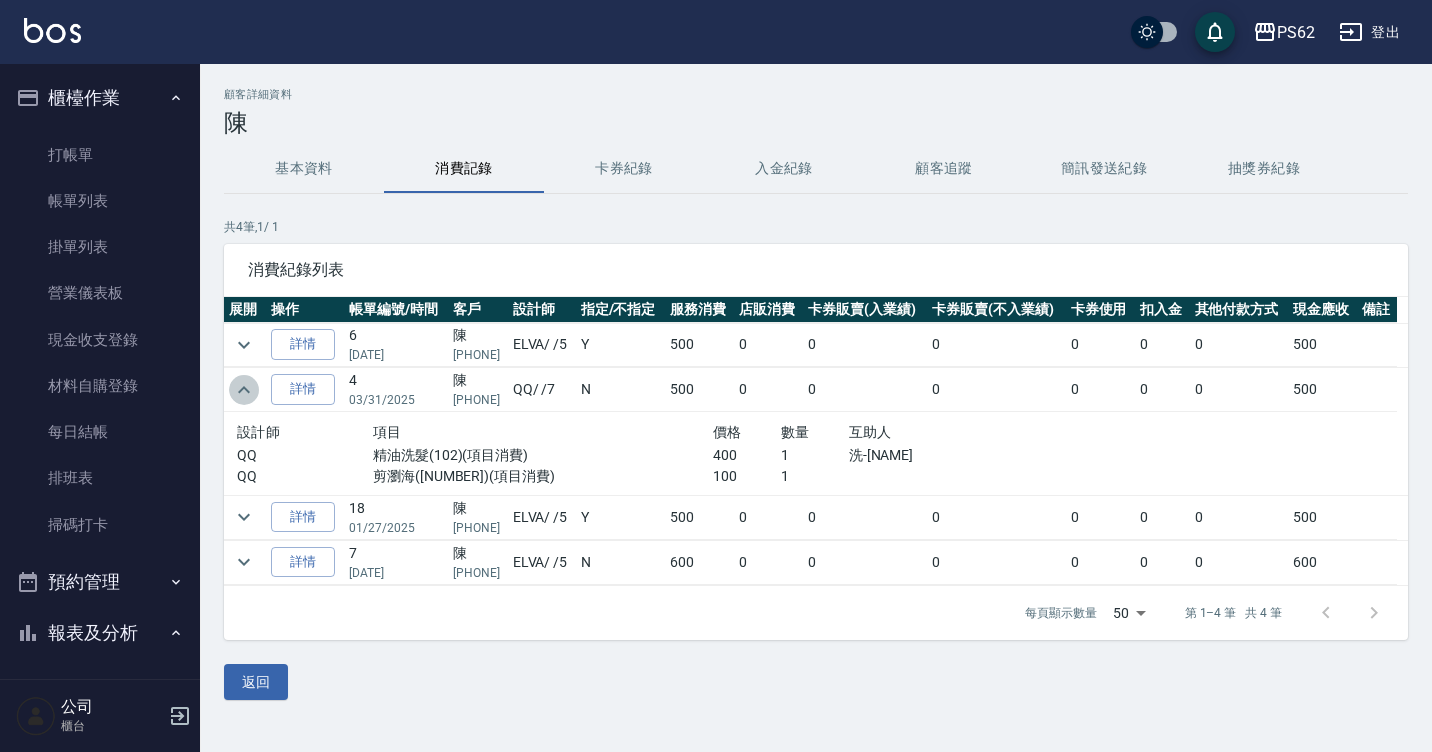 click 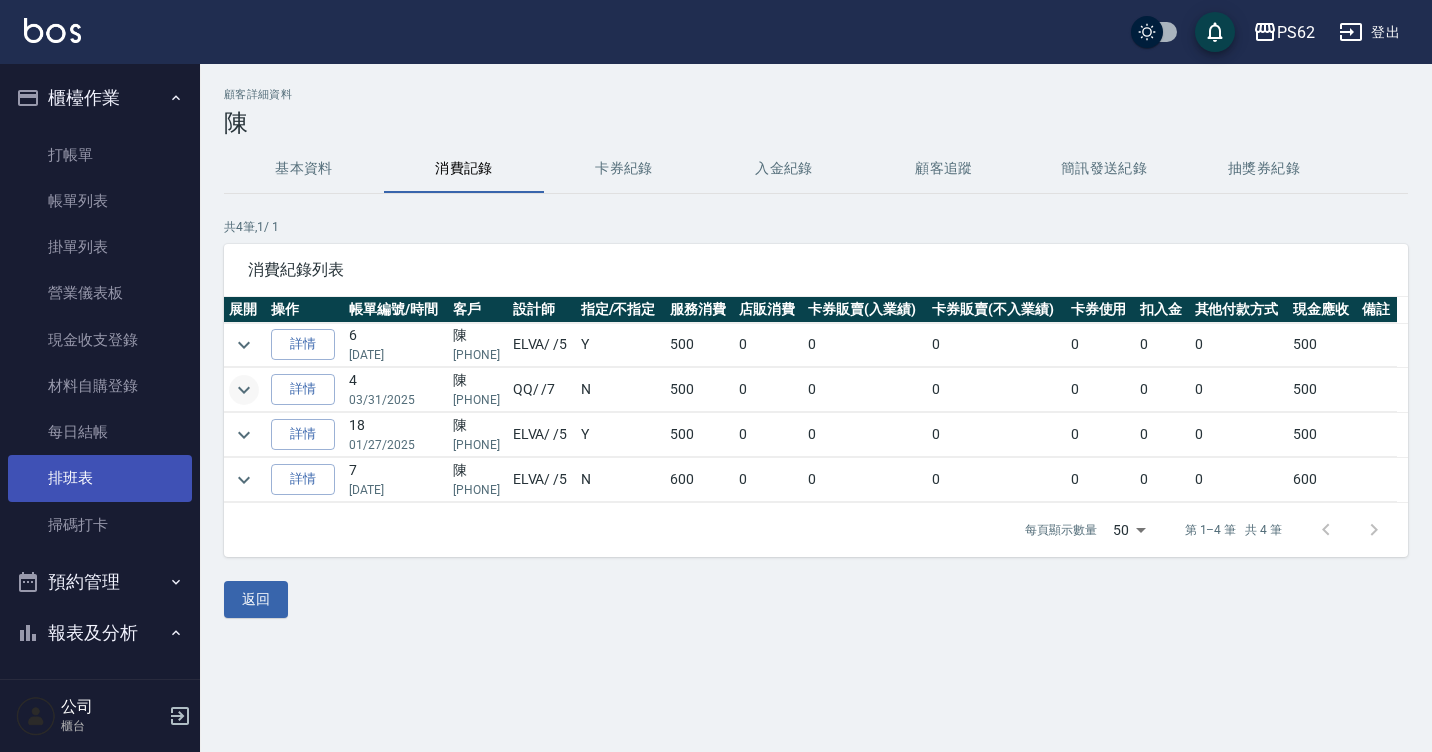 click on "排班表" at bounding box center (100, 478) 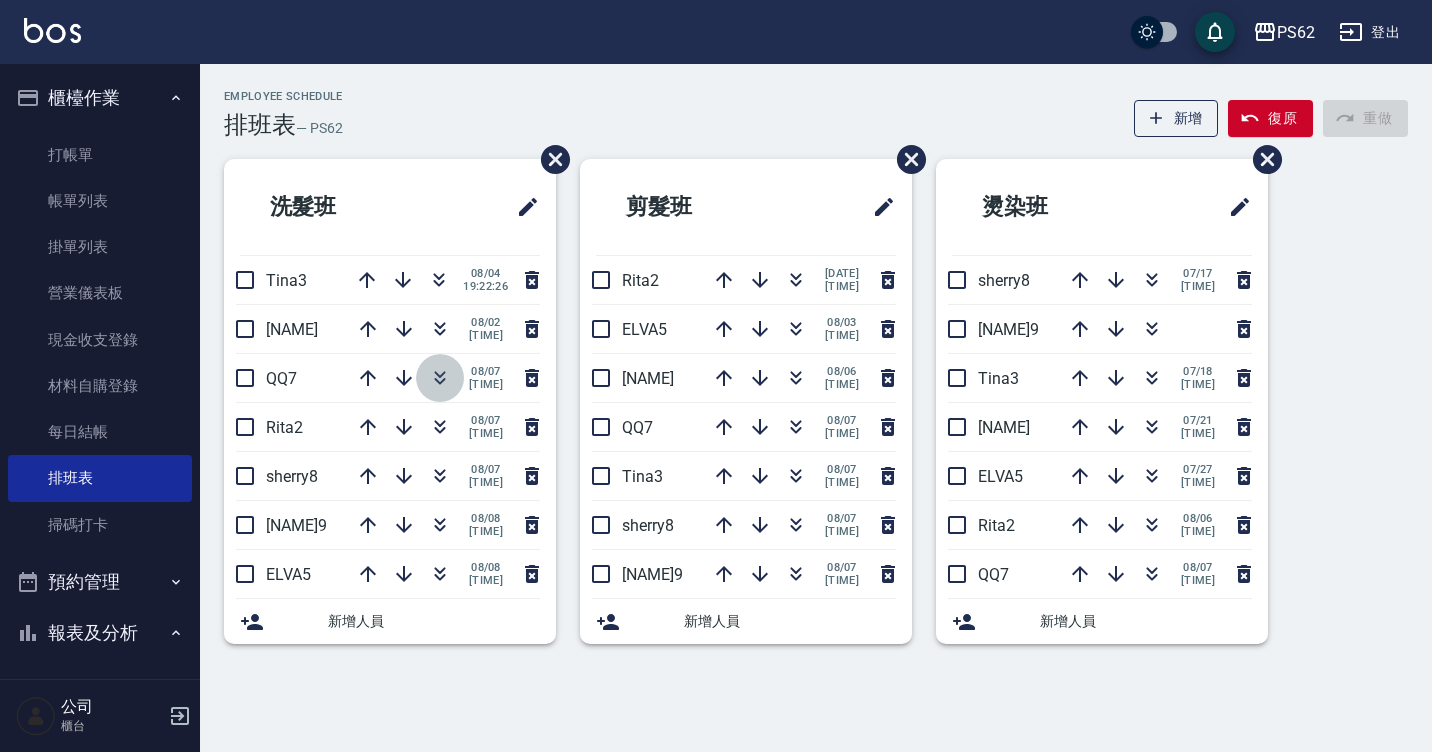 click 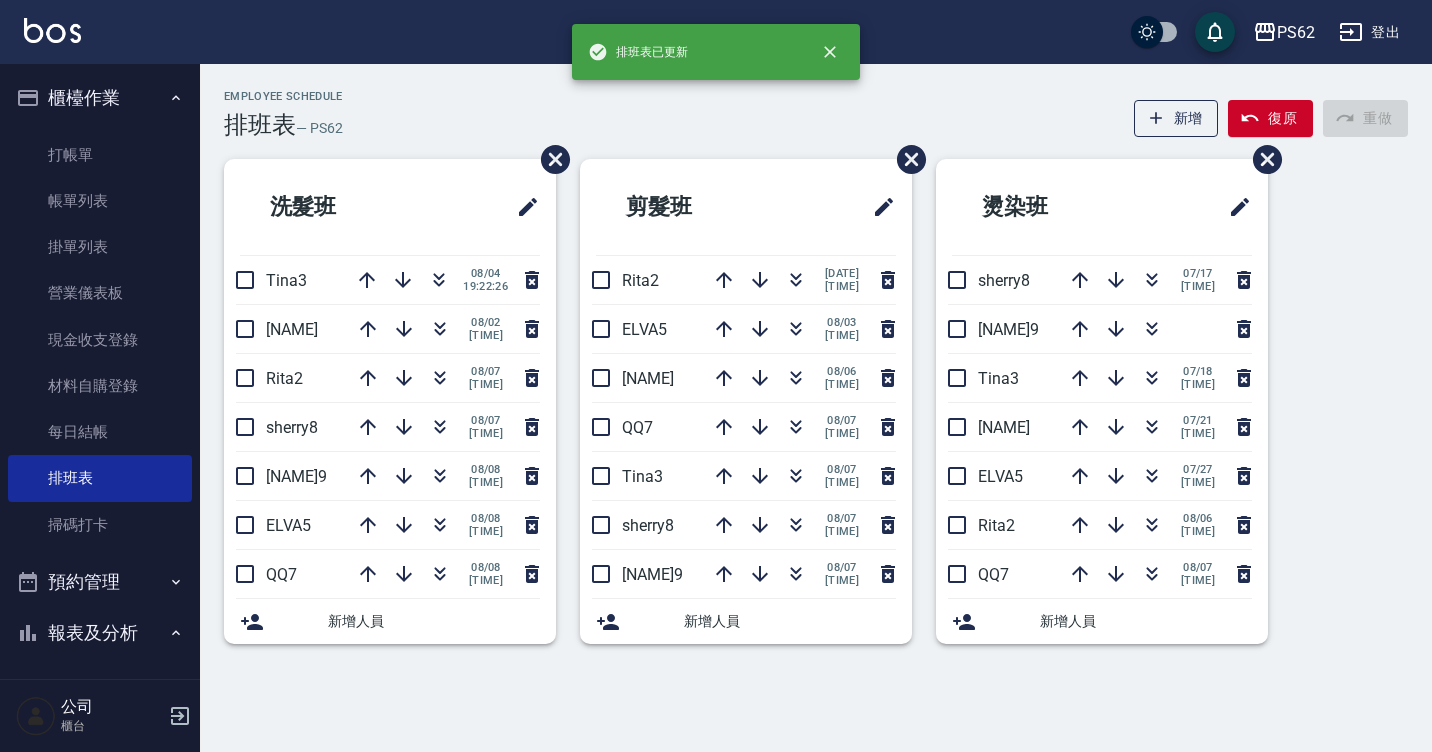 click on "Employee Schedule 排班表 — PS62 新增 復原 重做 洗髮班 [NAME] [DATE] [TIME] [NAME] [DATE] [TIME] [NAME] [DATE] [TIME] [NAME] [DATE] [TIME] [NAME] [DATE] [TIME] [NAME] [DATE] [TIME] 新增人員 剪髮班 [NAME] [DATE] [TIME] [NAME] [DATE] [TIME] [NAME] [DATE] [TIME] [NAME] [DATE] [TIME] [NAME] [DATE] [TIME] [NAME] [DATE] [TIME] 新增人員 燙染班 [NAME] [DATE] [TIME] [NAME] [NAME] [DATE] [TIME] [NAME] [DATE] [TIME] [NAME] [DATE] [TIME] [NAME] [DATE] [TIME] 新增人員" at bounding box center [816, 370] 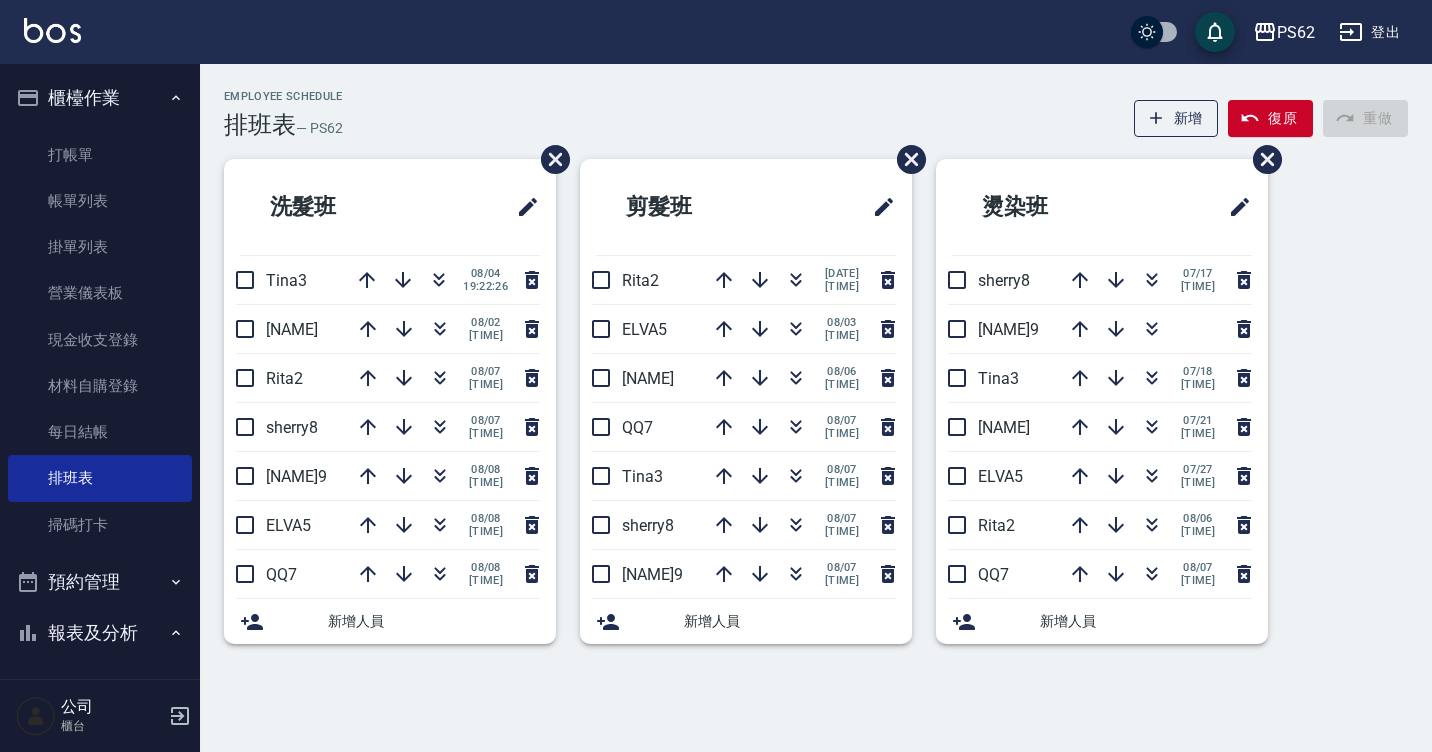 click on "Employee Schedule 排班表 — PS62 新增 復原 重做 洗髮班 [NAME] [DATE] [TIME] [NAME] [DATE] [TIME] [NAME] [DATE] [TIME] [NAME] [DATE] [TIME] [NAME] [DATE] [TIME] [NAME] [DATE] [TIME] 新增人員 剪髮班 [NAME] [DATE] [TIME] [NAME] [DATE] [TIME] [NAME] [DATE] [TIME] [NAME] [DATE] [TIME] [NAME] [DATE] [TIME] [NAME] [DATE] [TIME] 新增人員 燙染班 [NAME] [DATE] [TIME] [NAME] [NAME] [DATE] [TIME] [NAME] [DATE] [TIME] [NAME] [DATE] [TIME] [NAME] [DATE] [TIME] 新增人員" at bounding box center (816, 370) 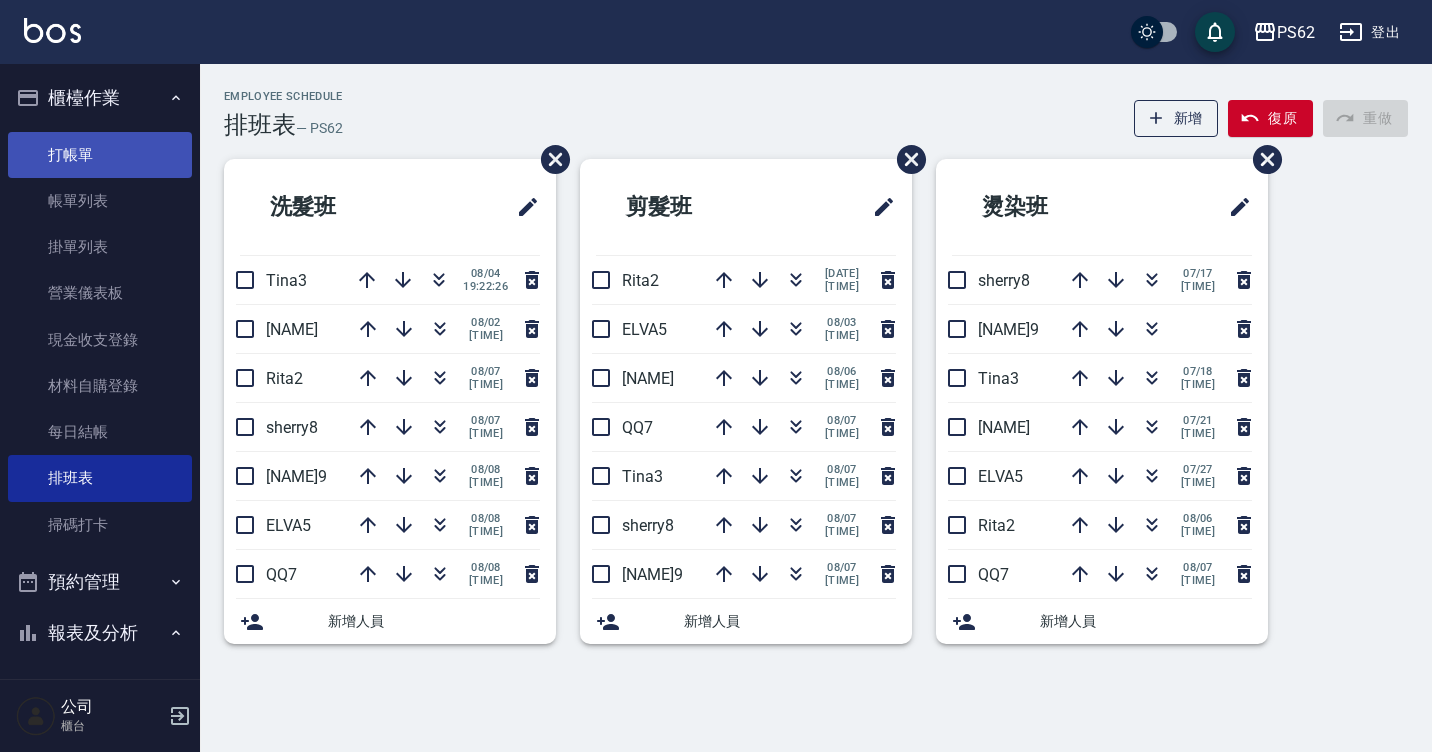 click on "打帳單" at bounding box center (100, 155) 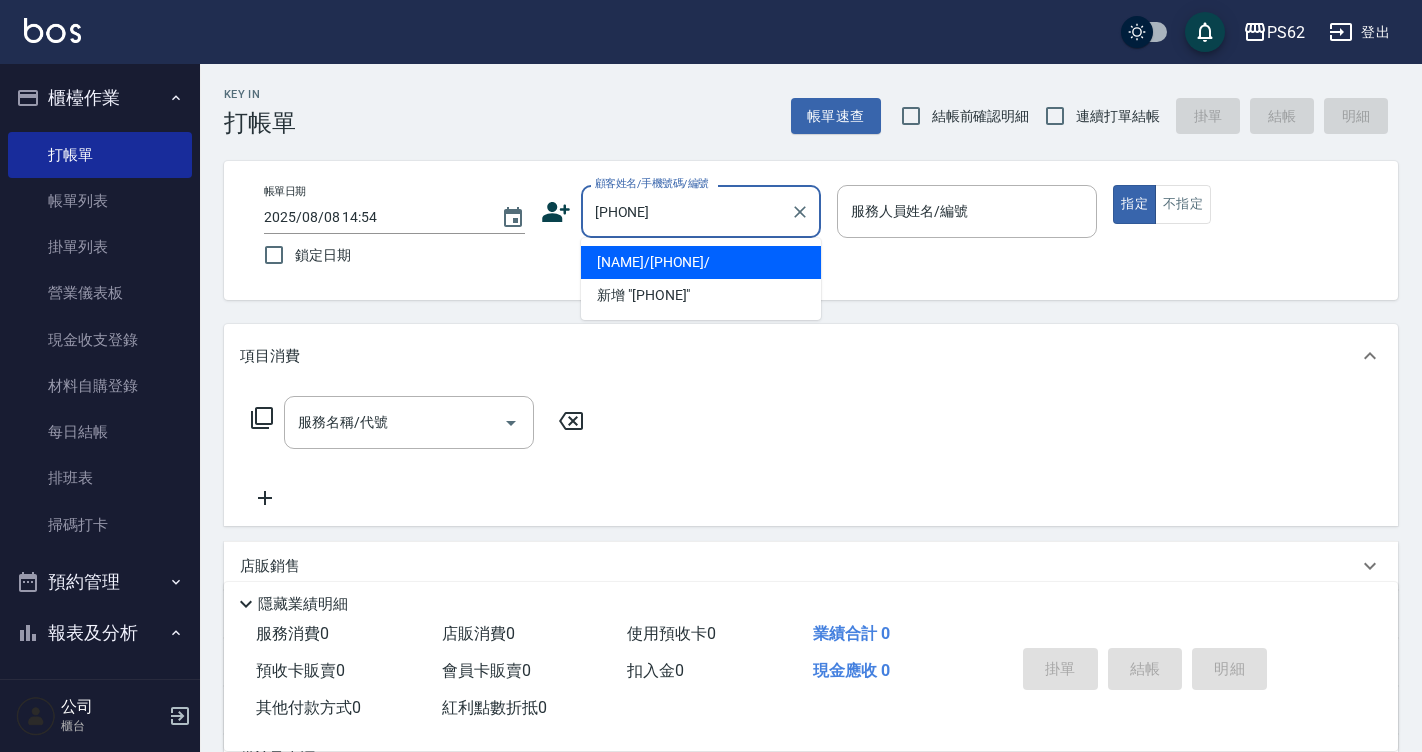 type on "[NAME]/[PHONE]/" 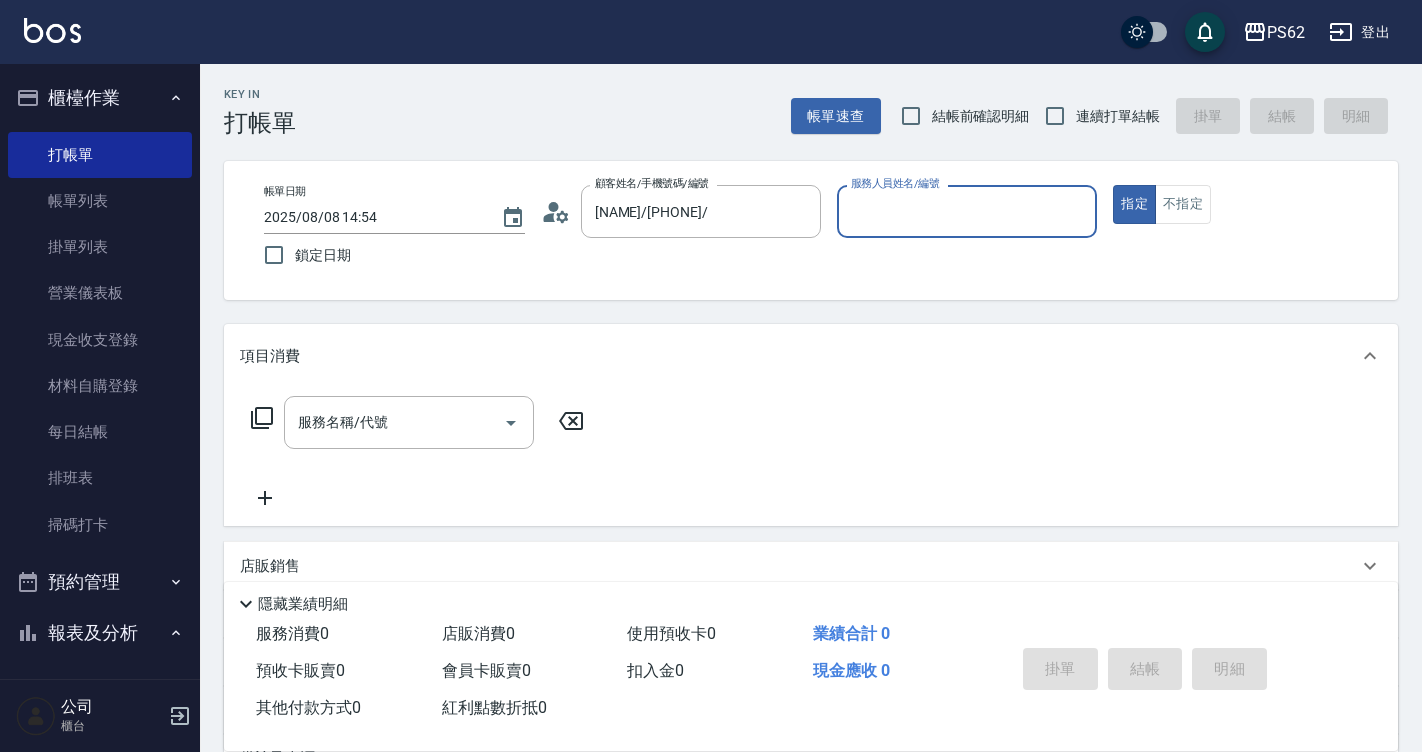 click on "指定" at bounding box center [1134, 204] 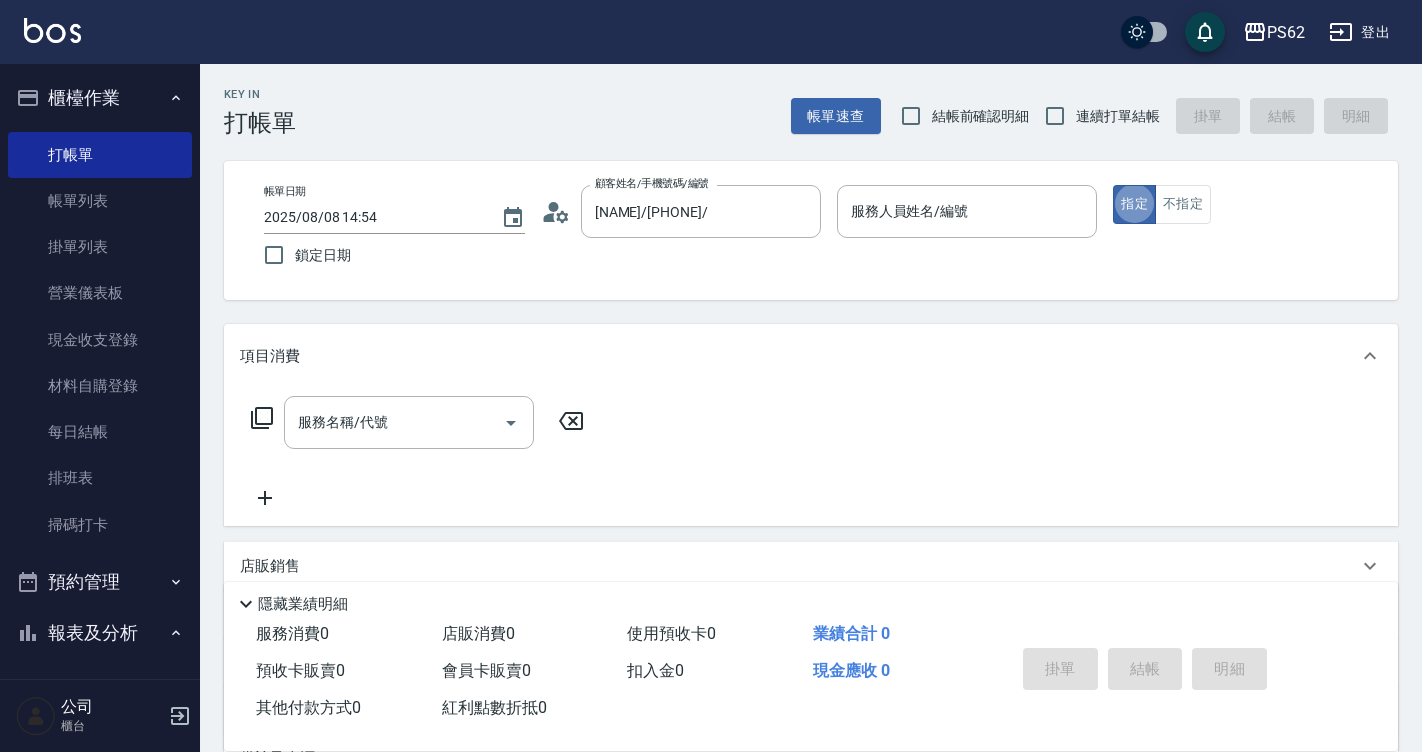 type on "true" 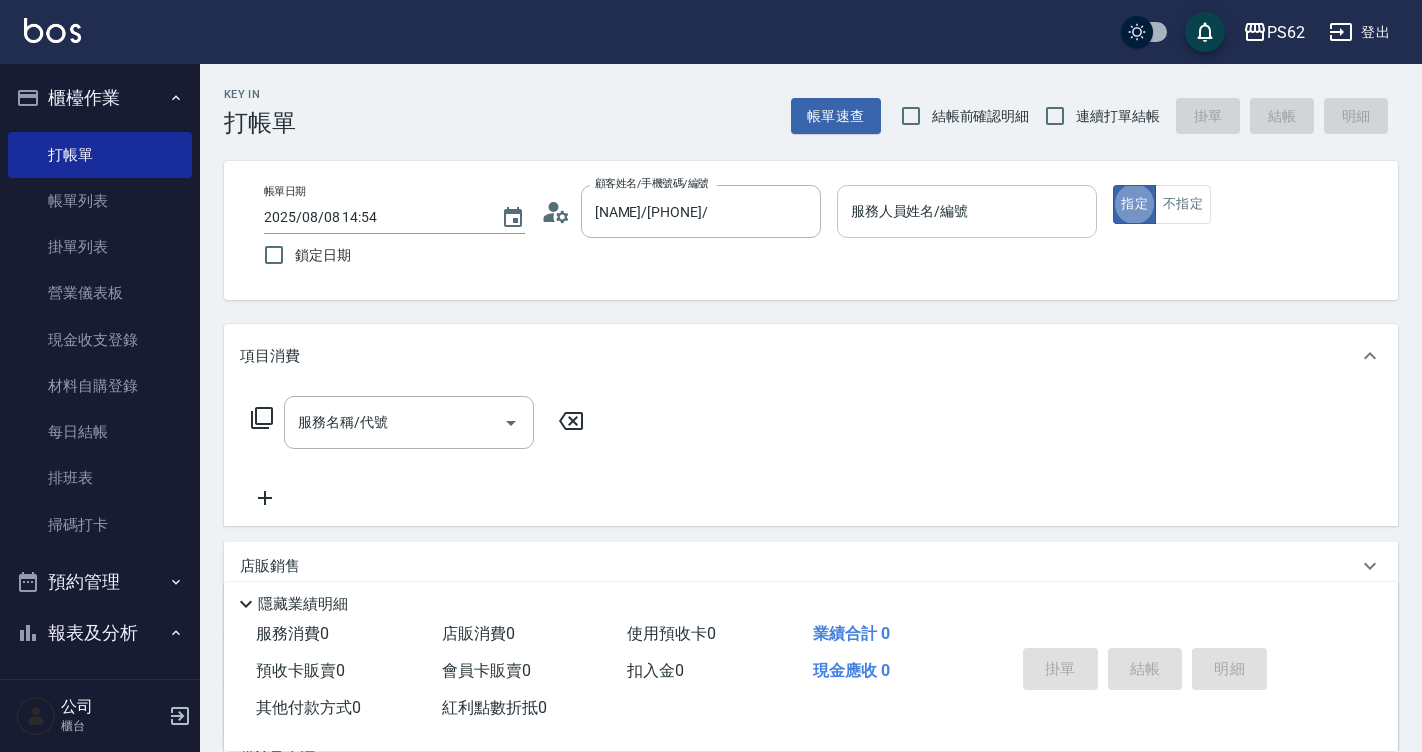 click on "服務人員姓名/編號" at bounding box center (967, 211) 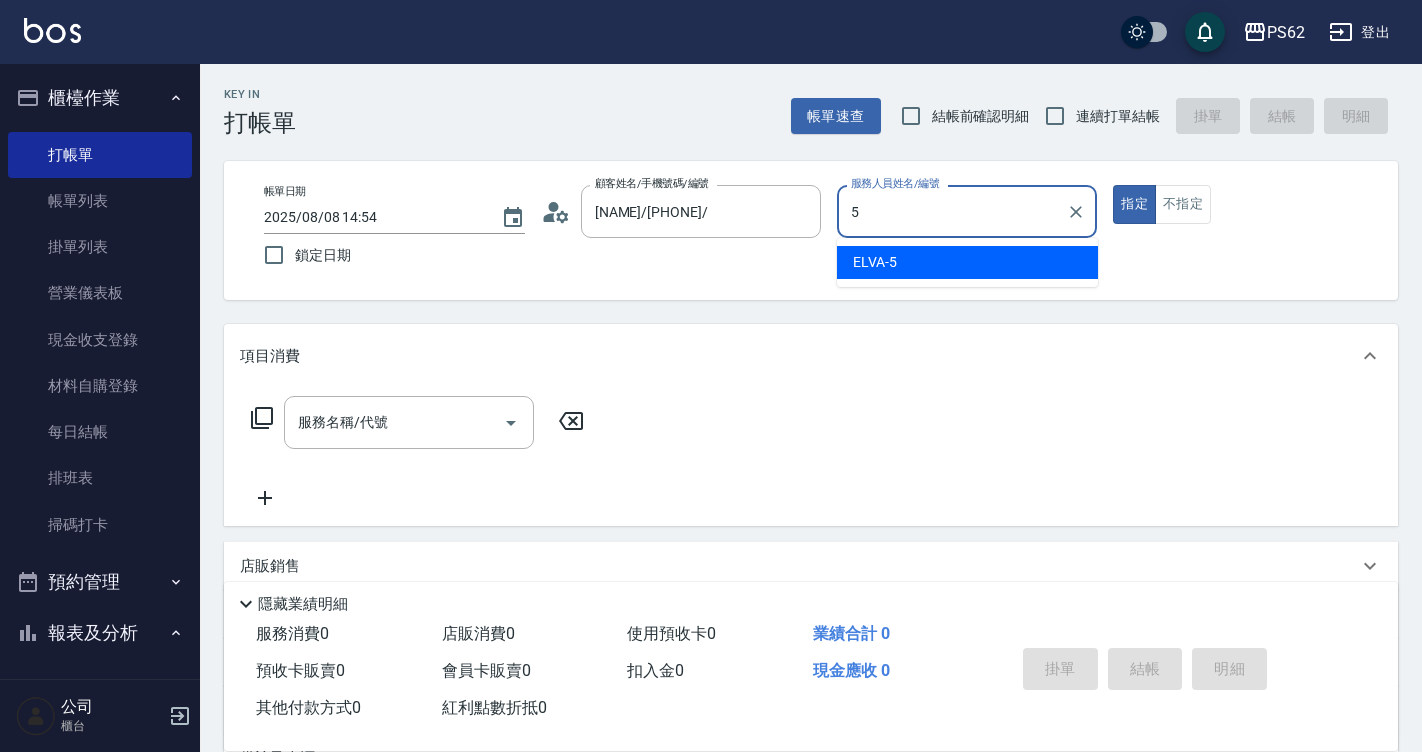 type on "ELVA-5" 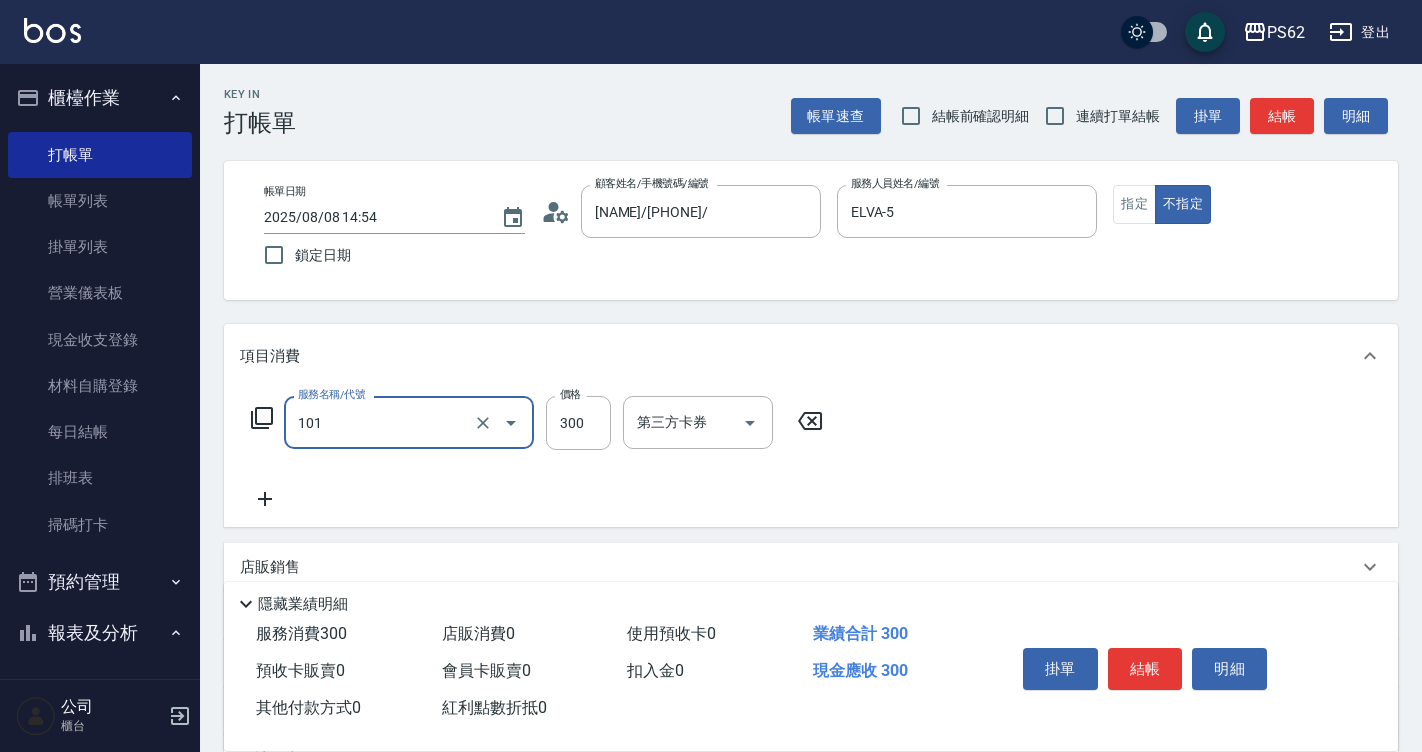 type on "洗髮(101)" 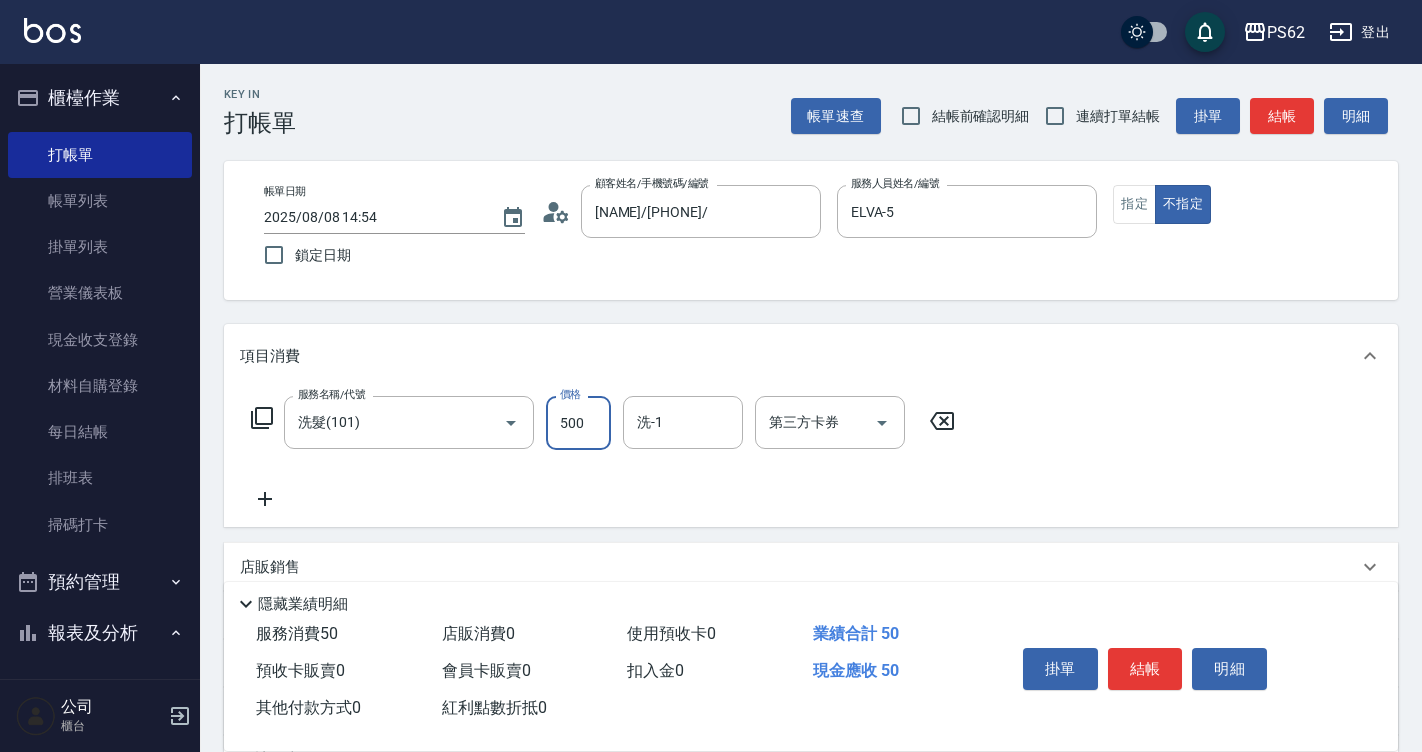 type on "500" 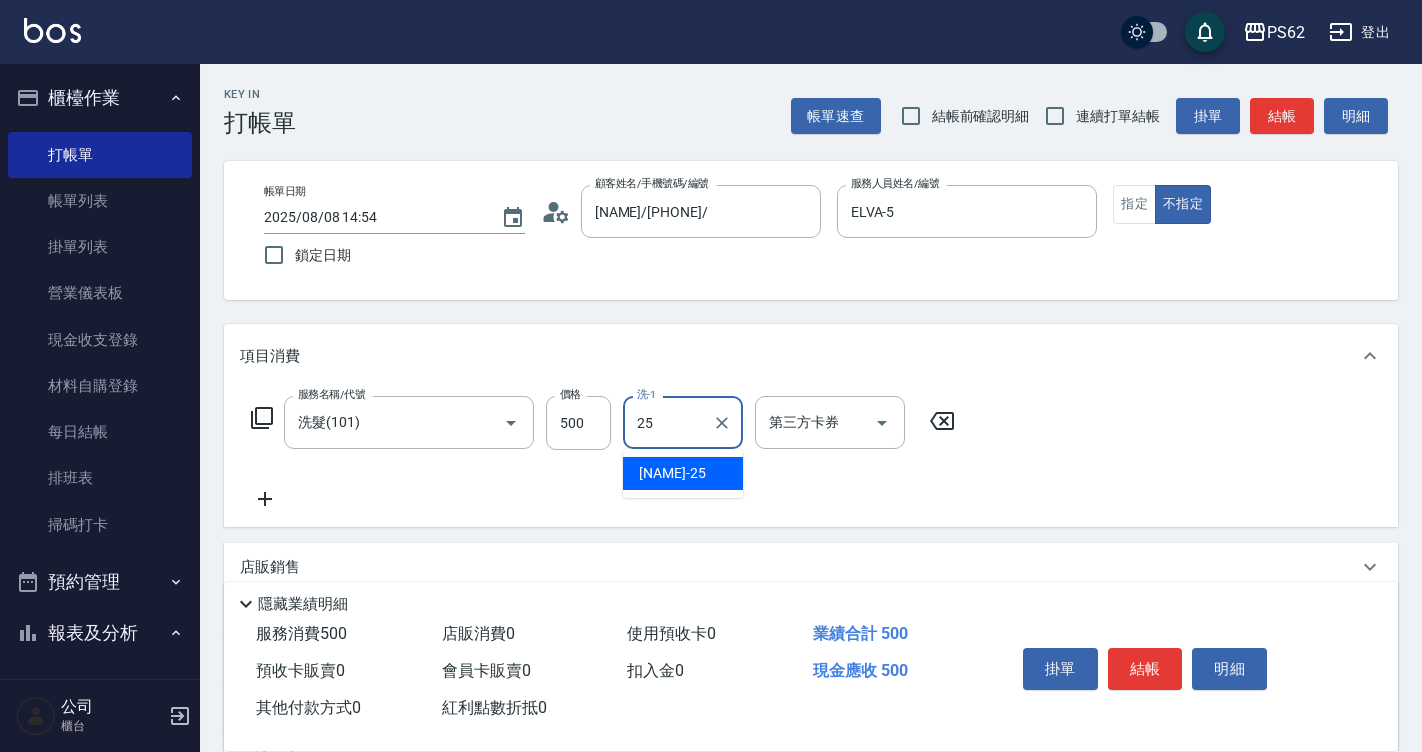 type on "浣熊-25" 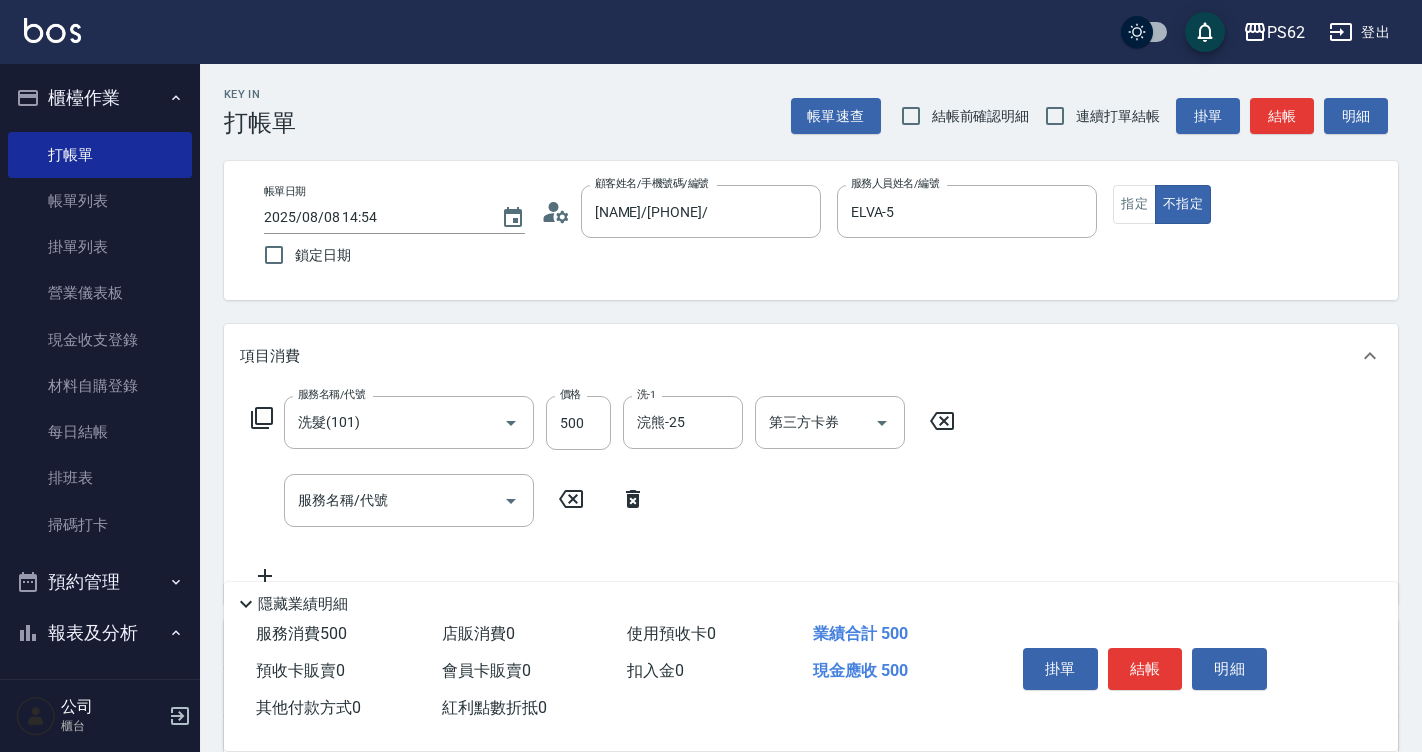 click 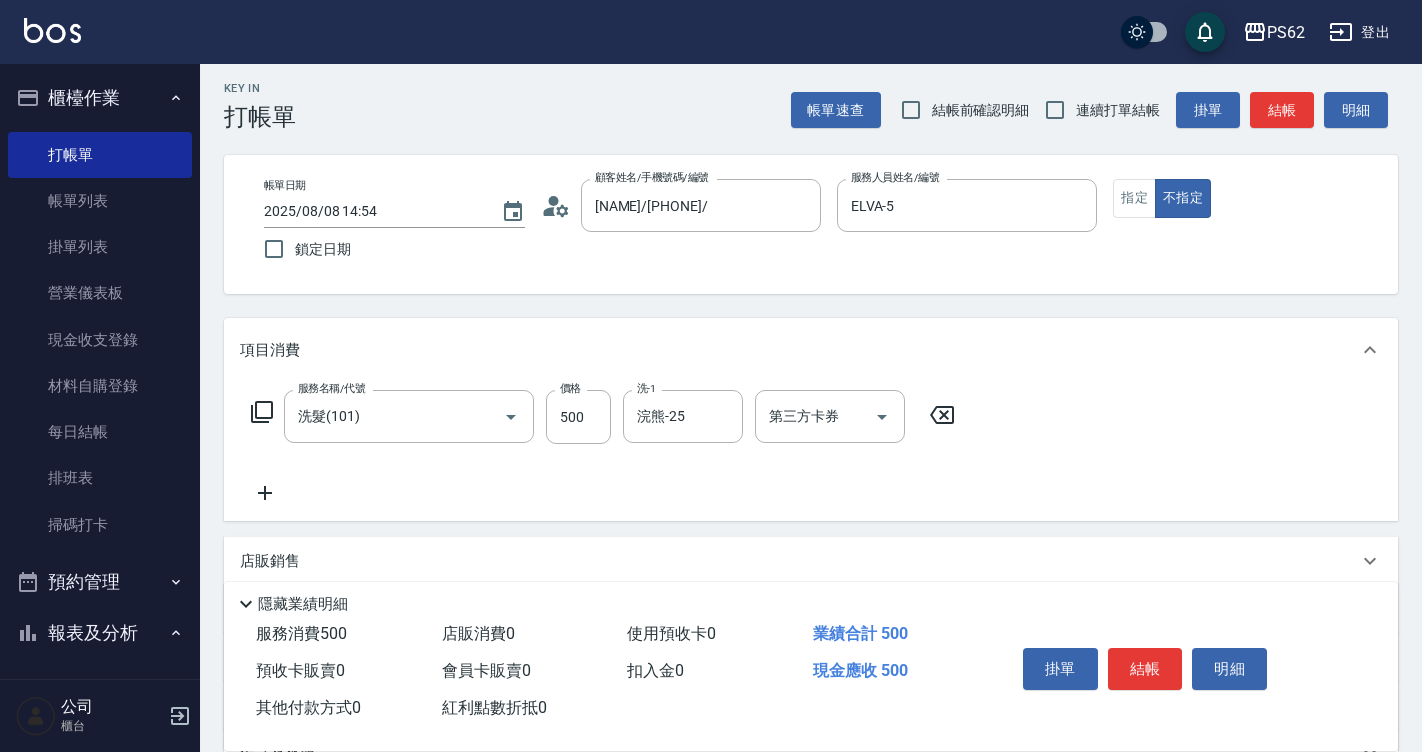 scroll, scrollTop: 223, scrollLeft: 0, axis: vertical 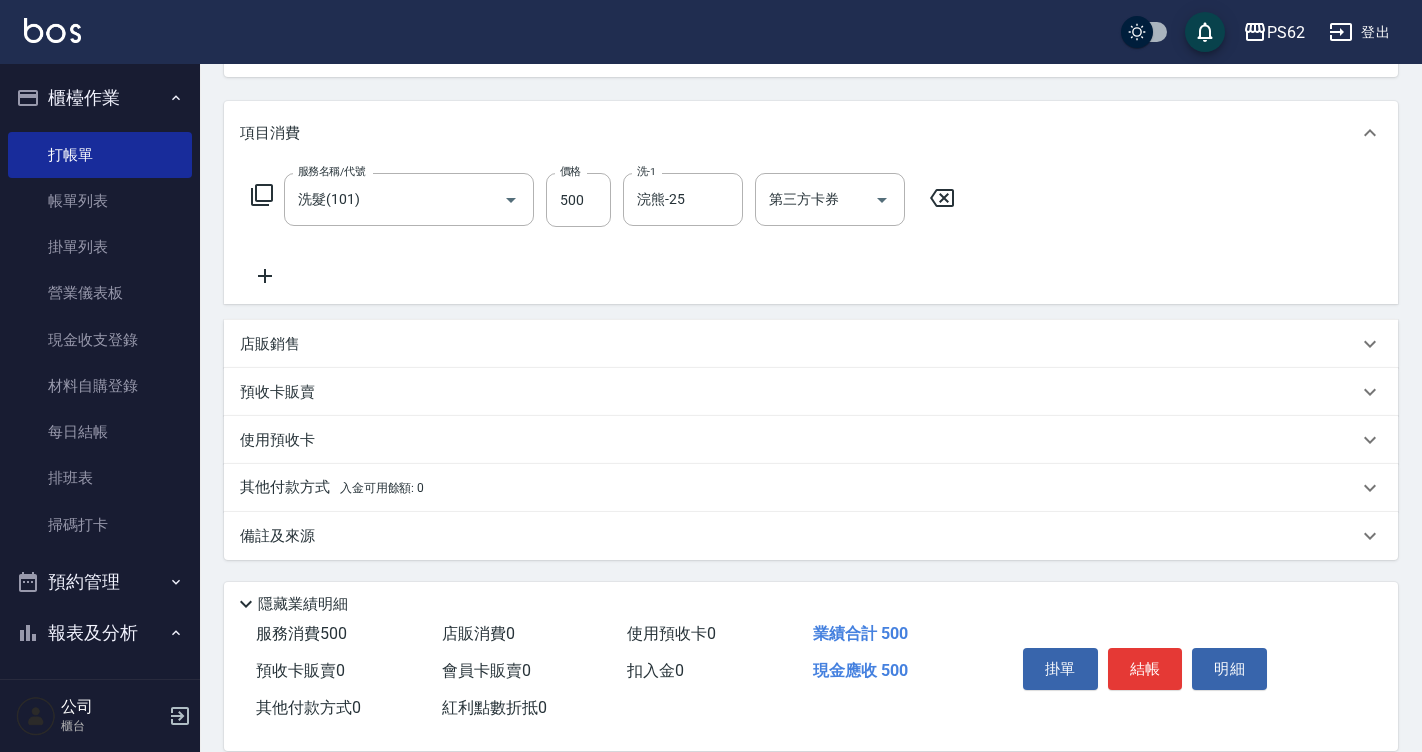 click on "店販銷售" at bounding box center (811, 344) 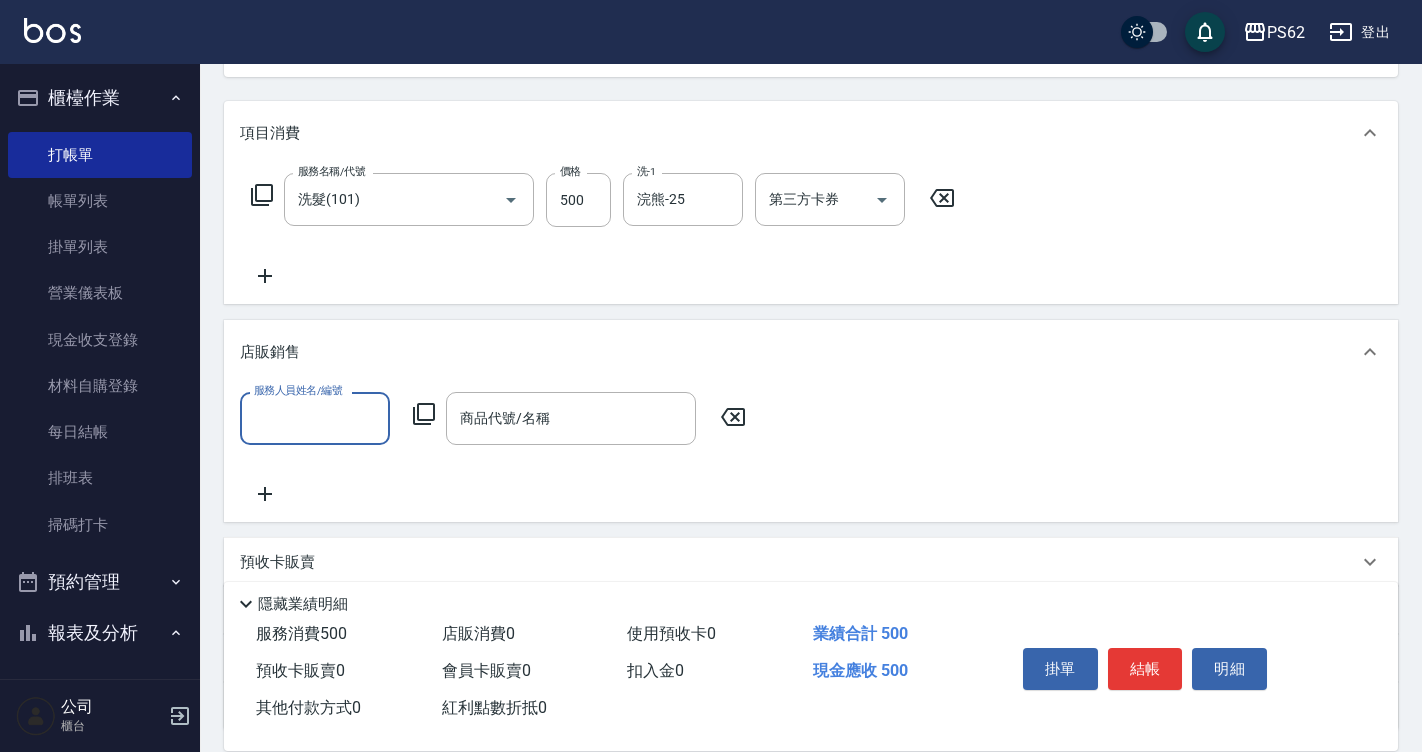 scroll, scrollTop: 0, scrollLeft: 0, axis: both 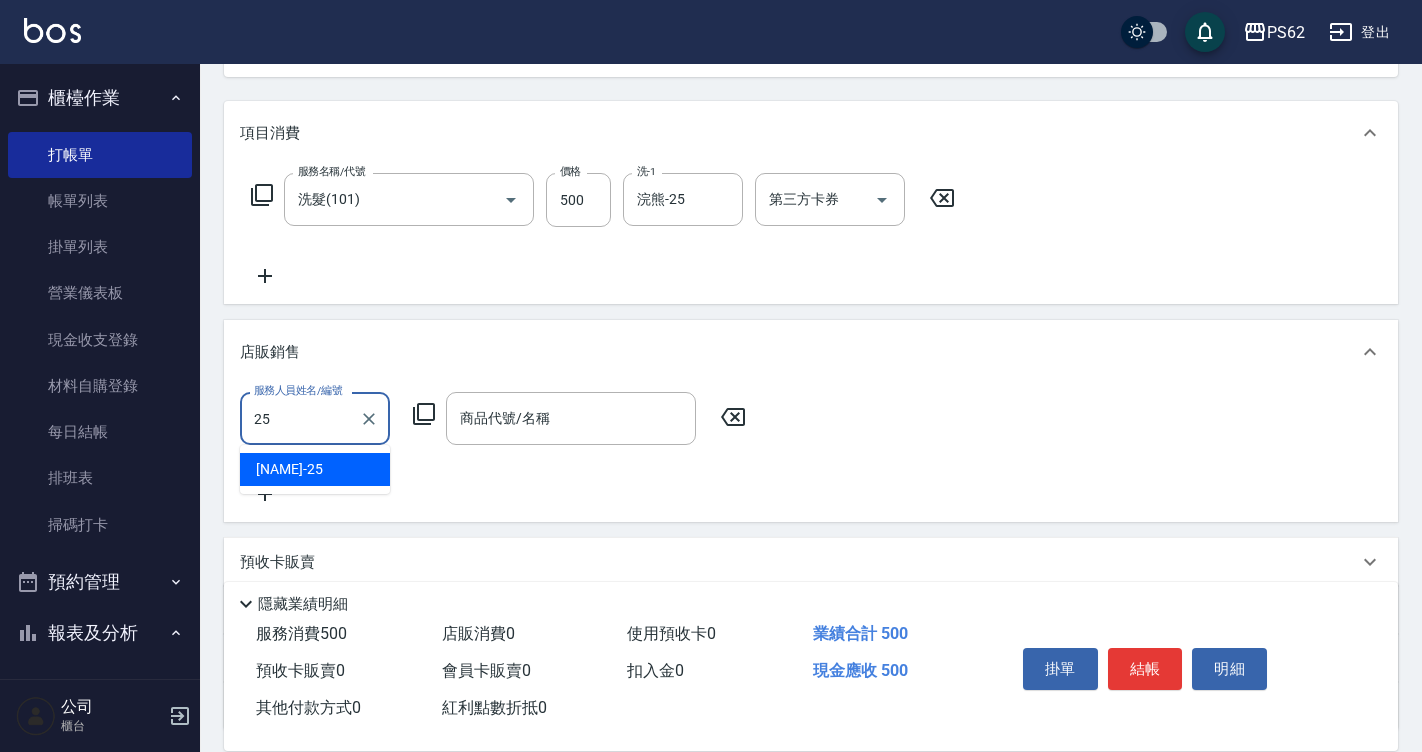 type on "浣熊-25" 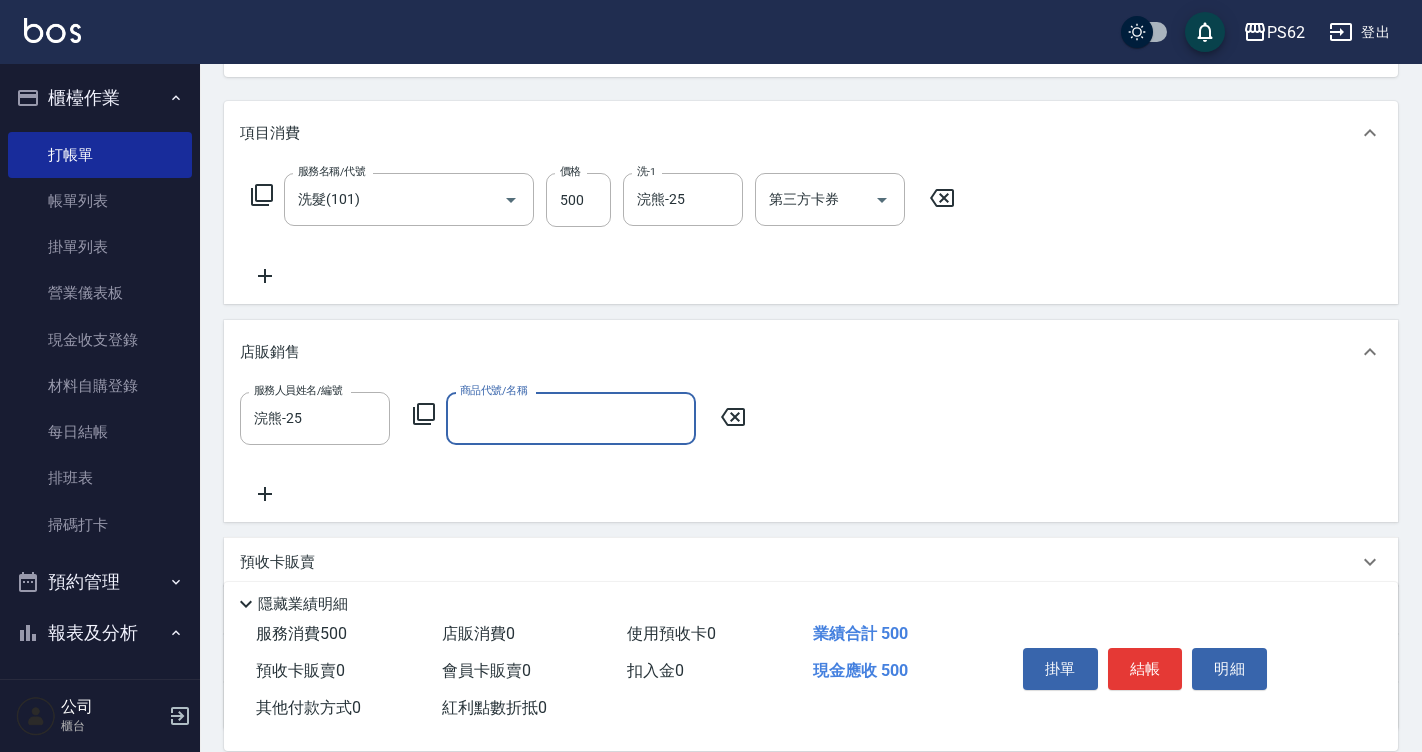 type on "ㄑ" 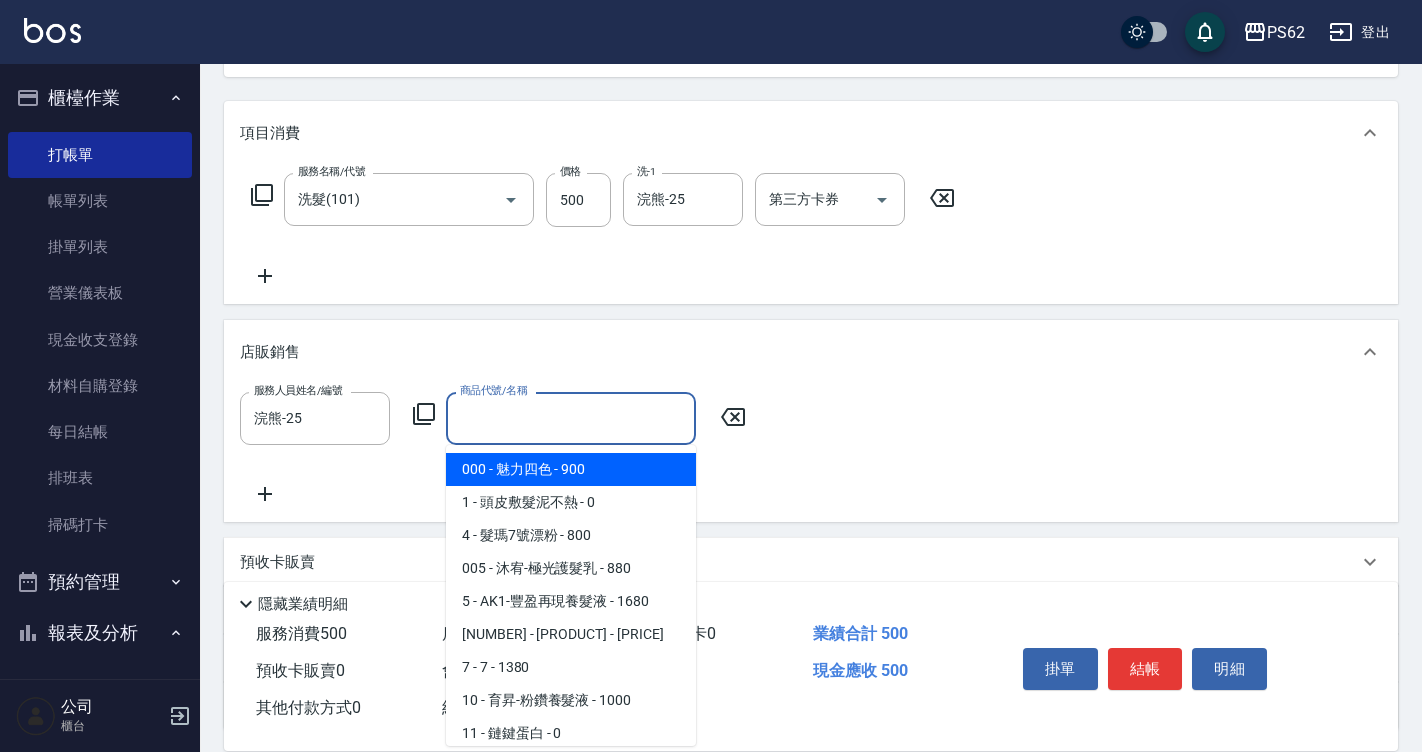 type on "ㄊ" 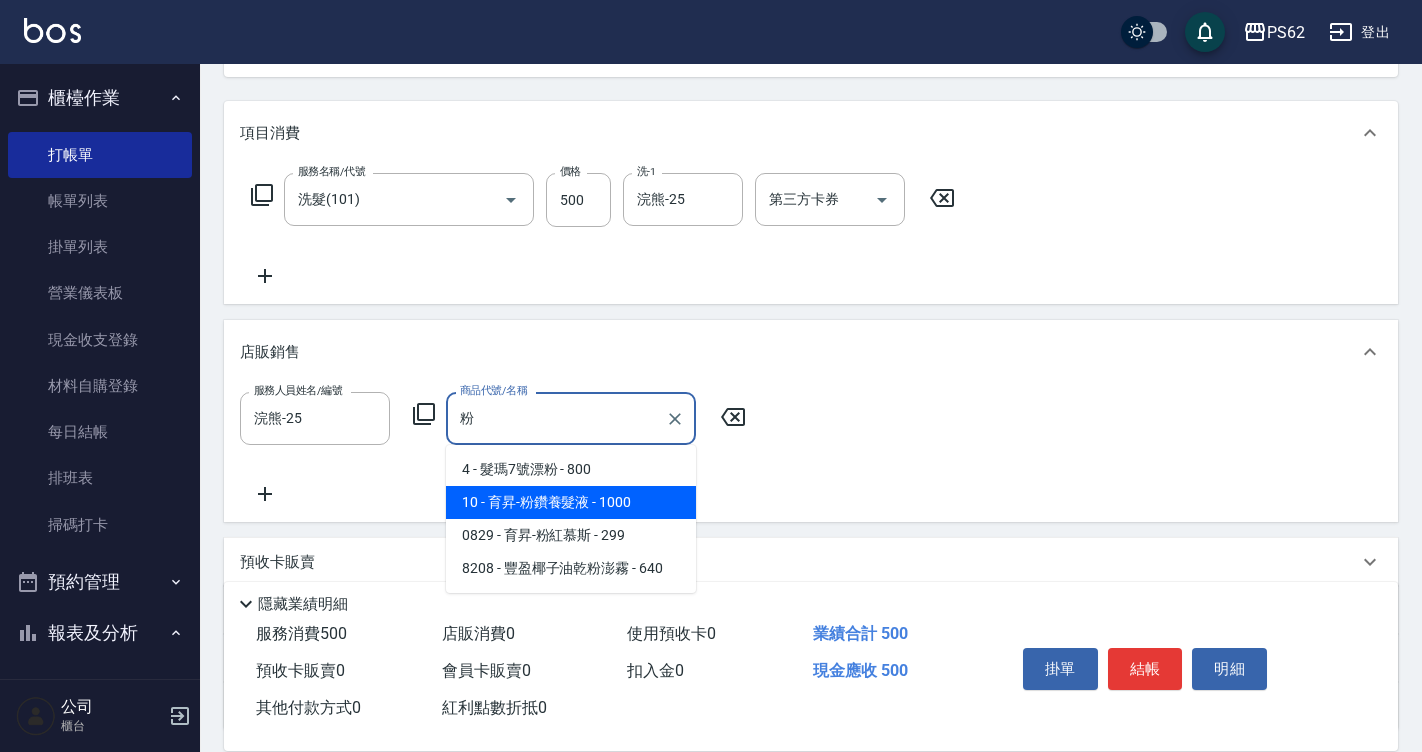 type on "育昇-粉鑽養髮液" 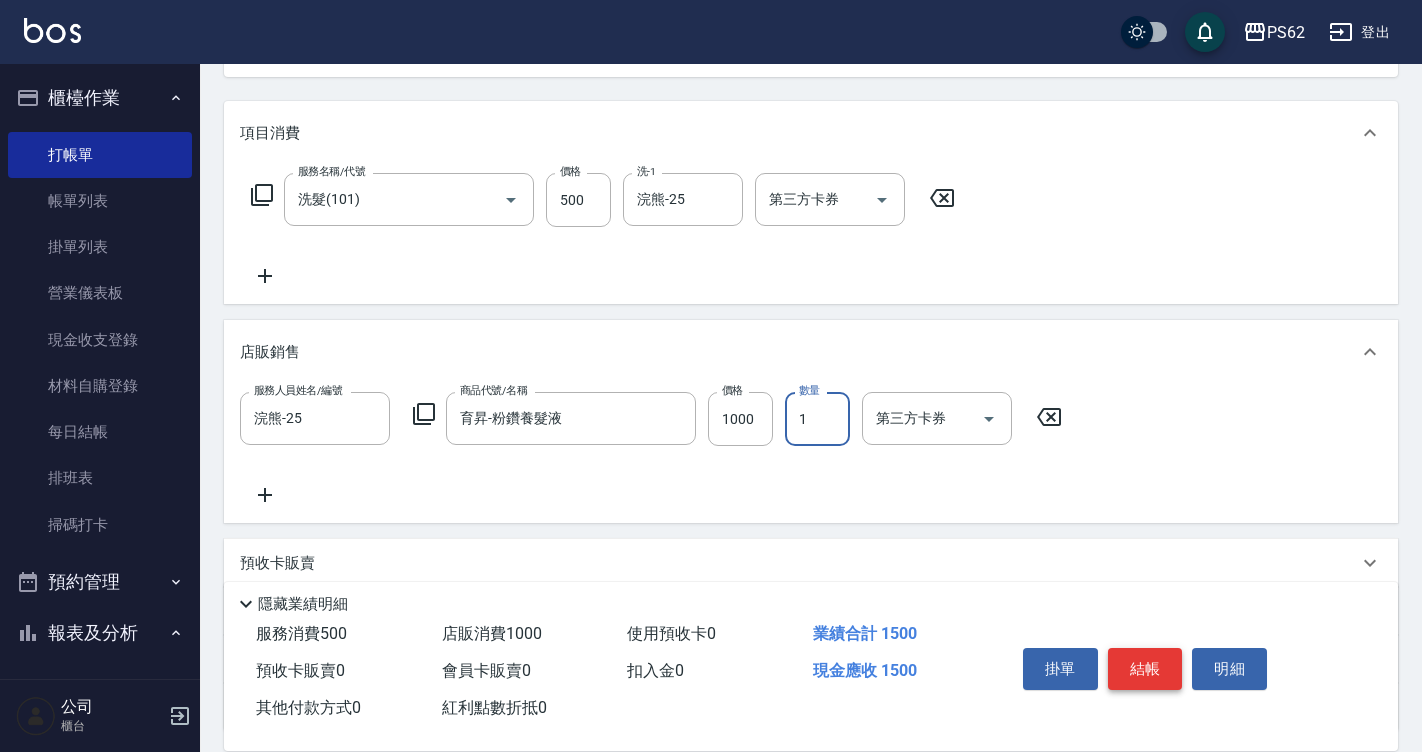 click on "結帳" at bounding box center [1145, 669] 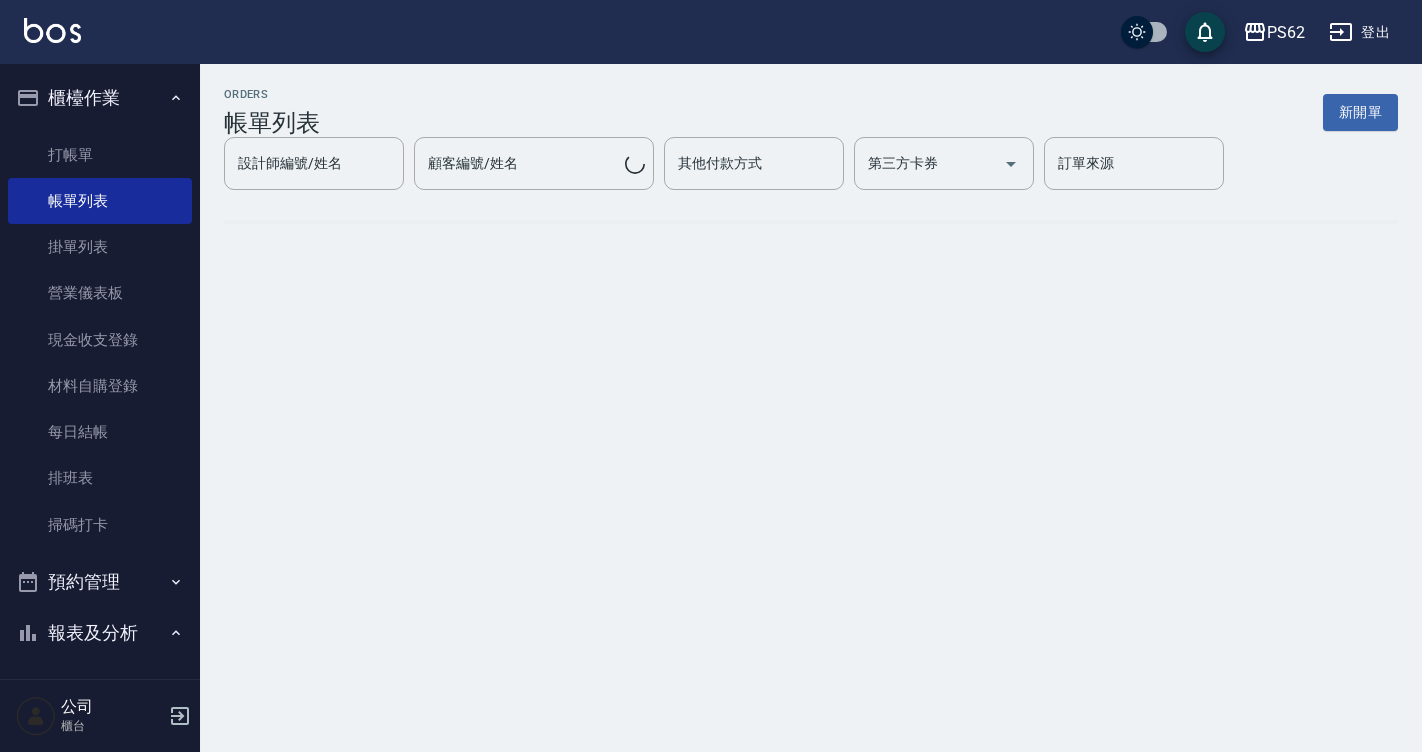 scroll, scrollTop: 0, scrollLeft: 0, axis: both 